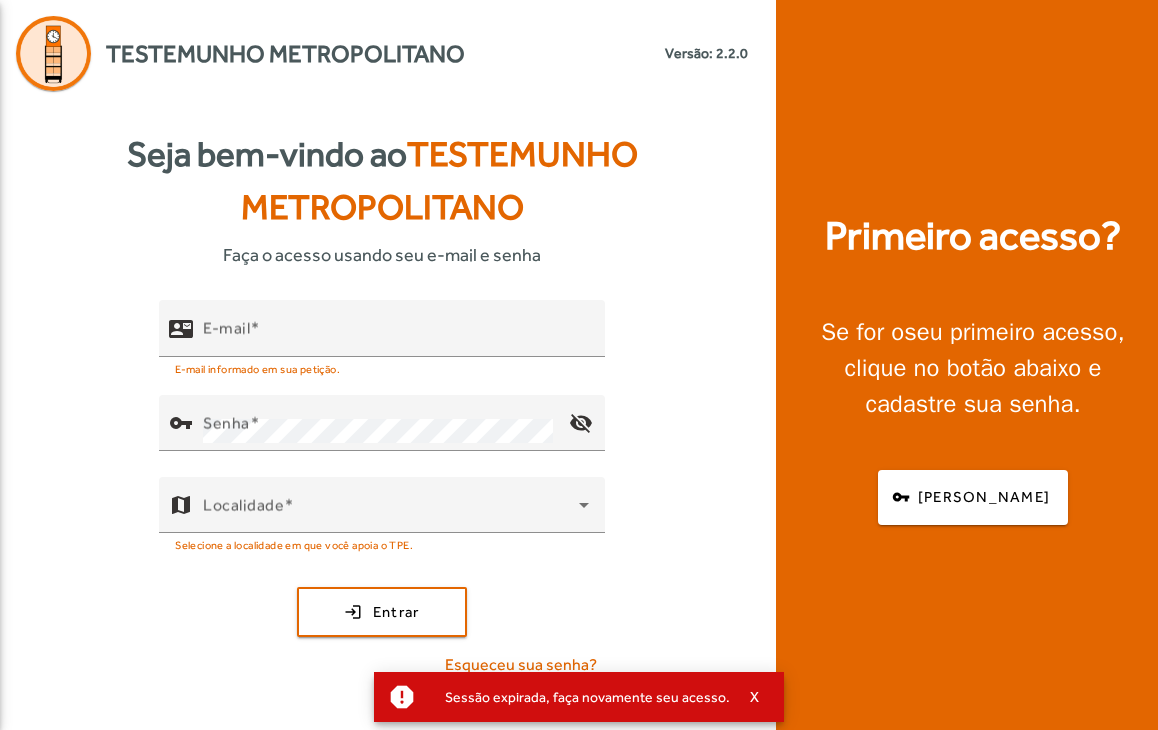 scroll, scrollTop: 0, scrollLeft: 0, axis: both 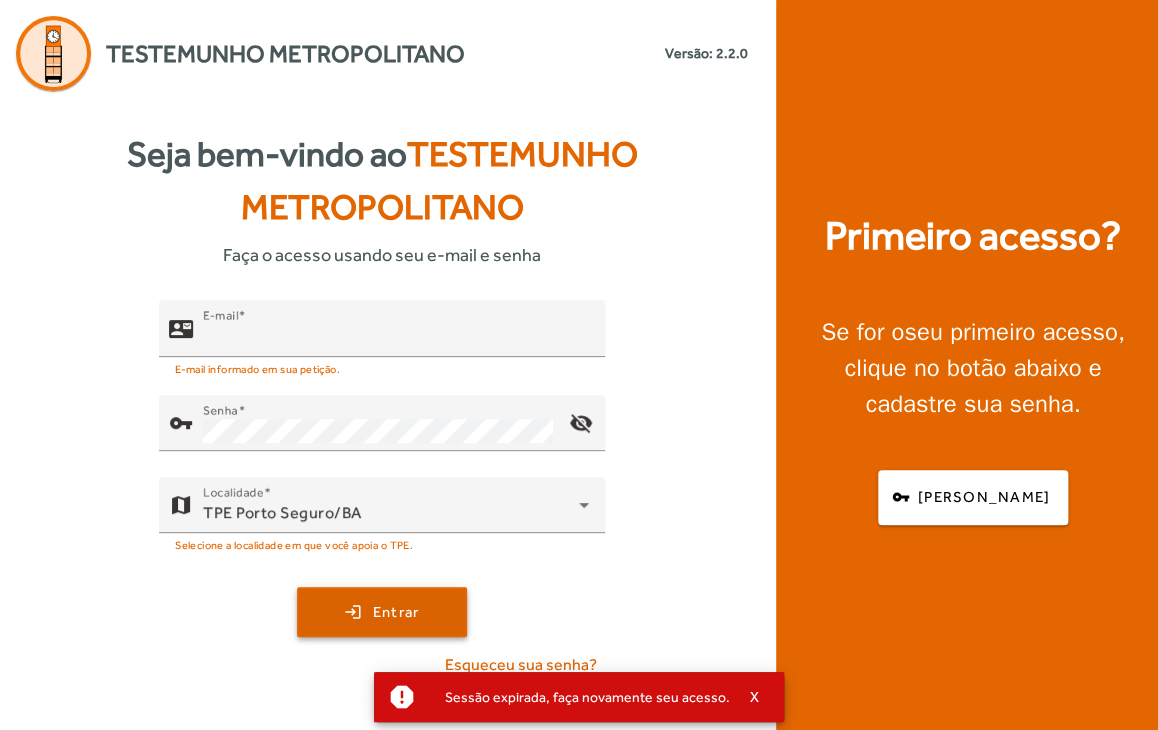 type on "**********" 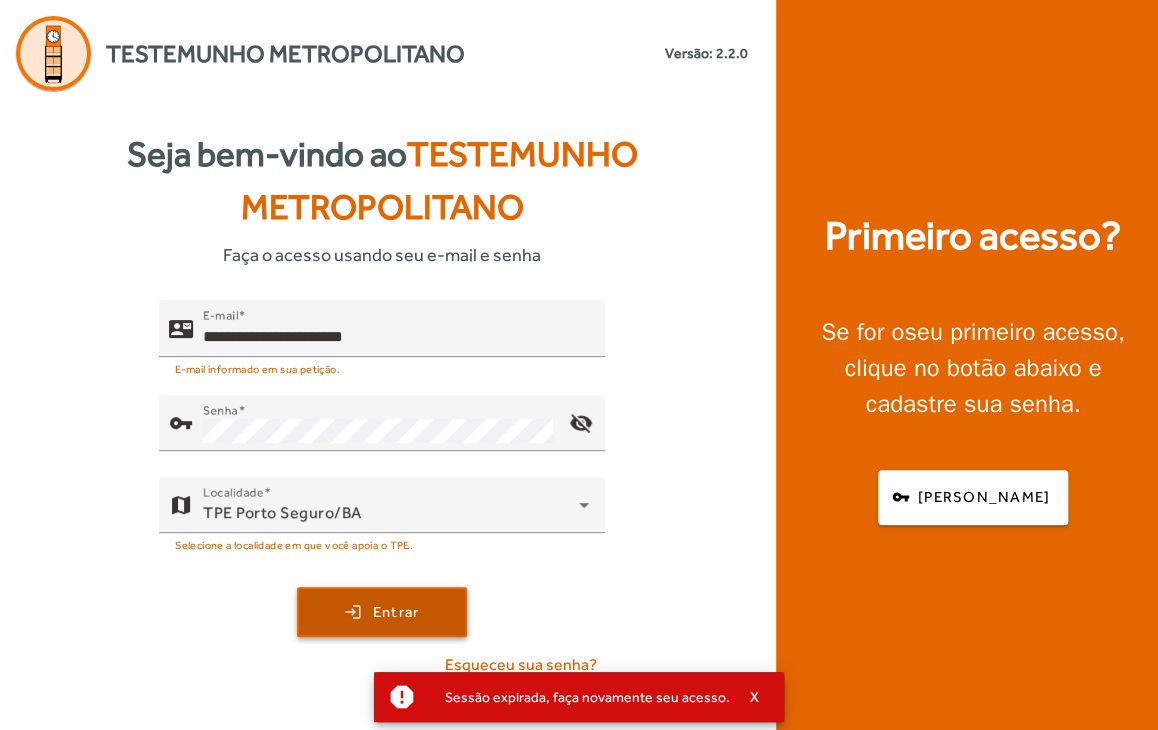 click on "Entrar" 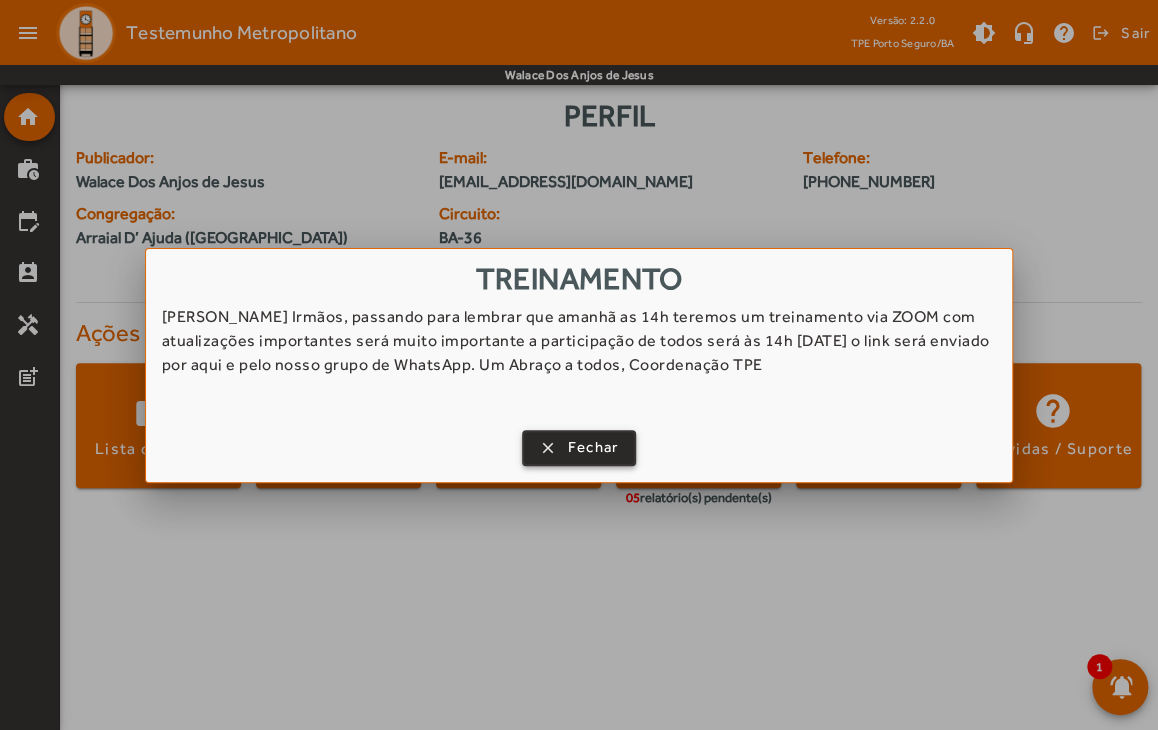 click on "Fechar" at bounding box center (593, 447) 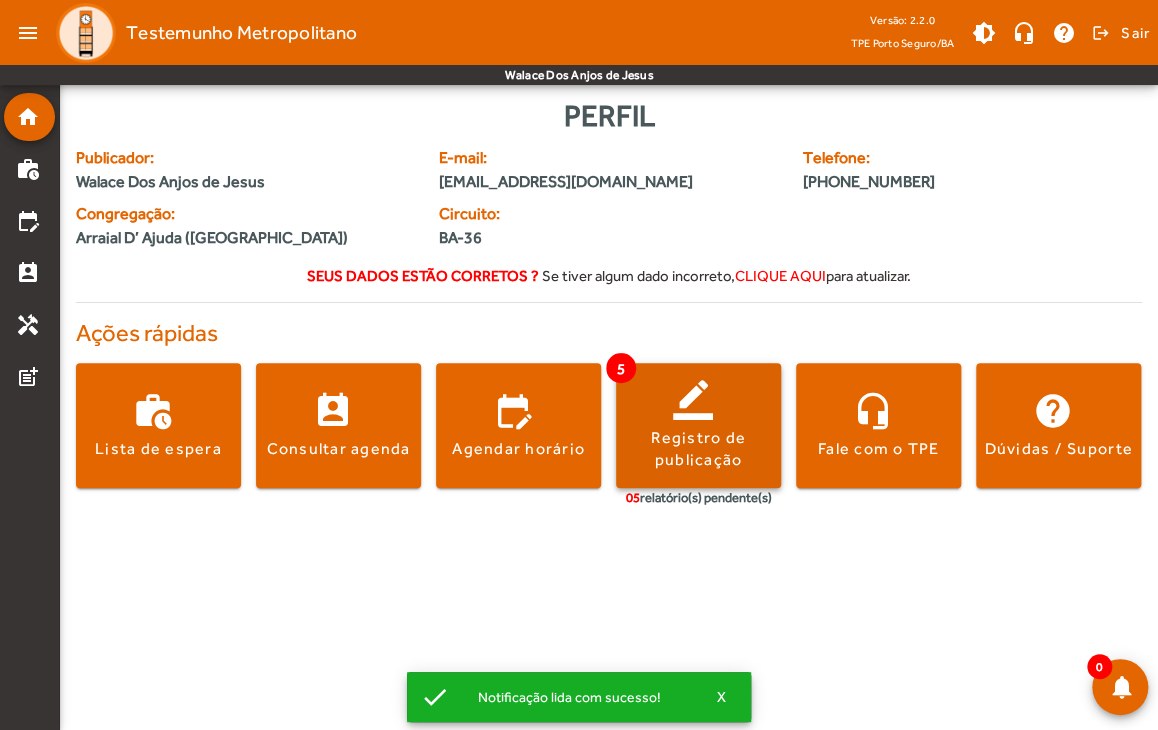 click 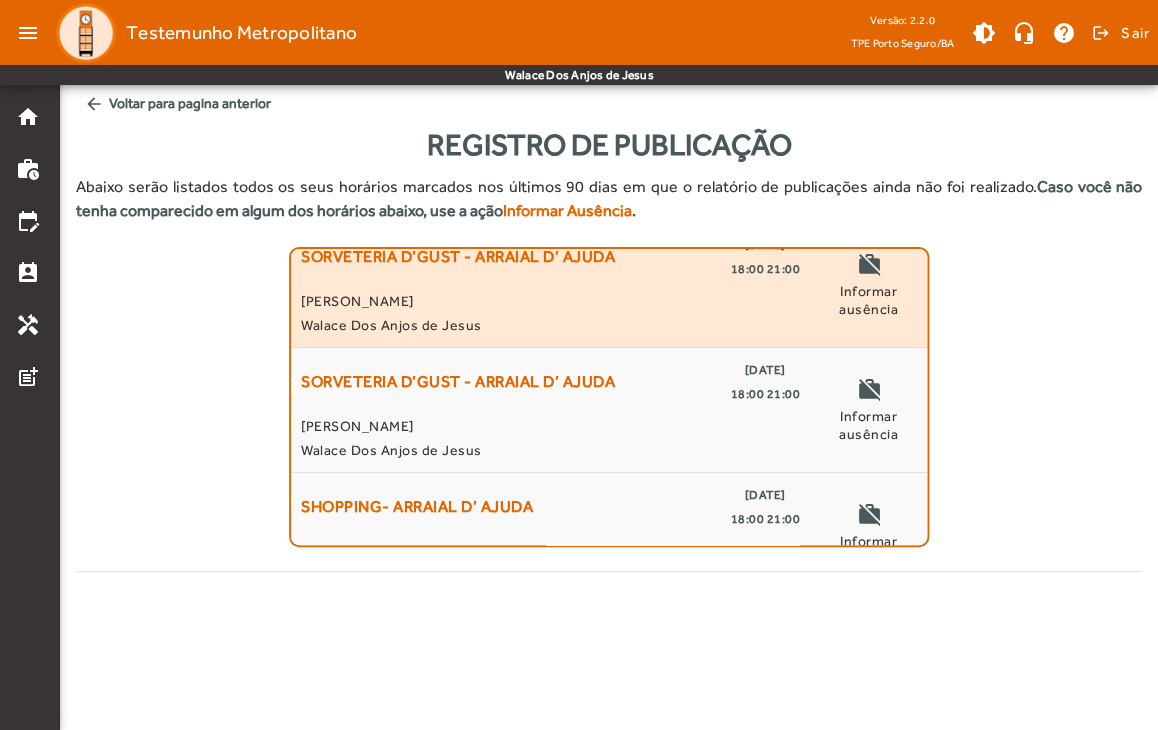 scroll, scrollTop: 64, scrollLeft: 0, axis: vertical 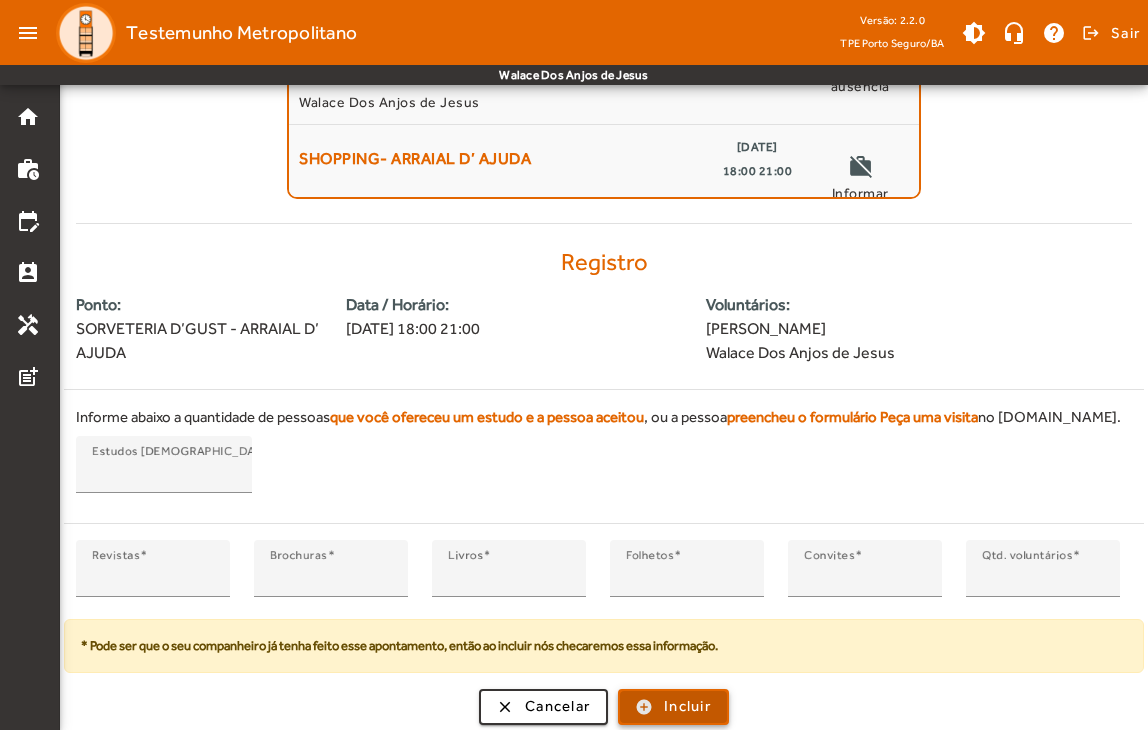 click 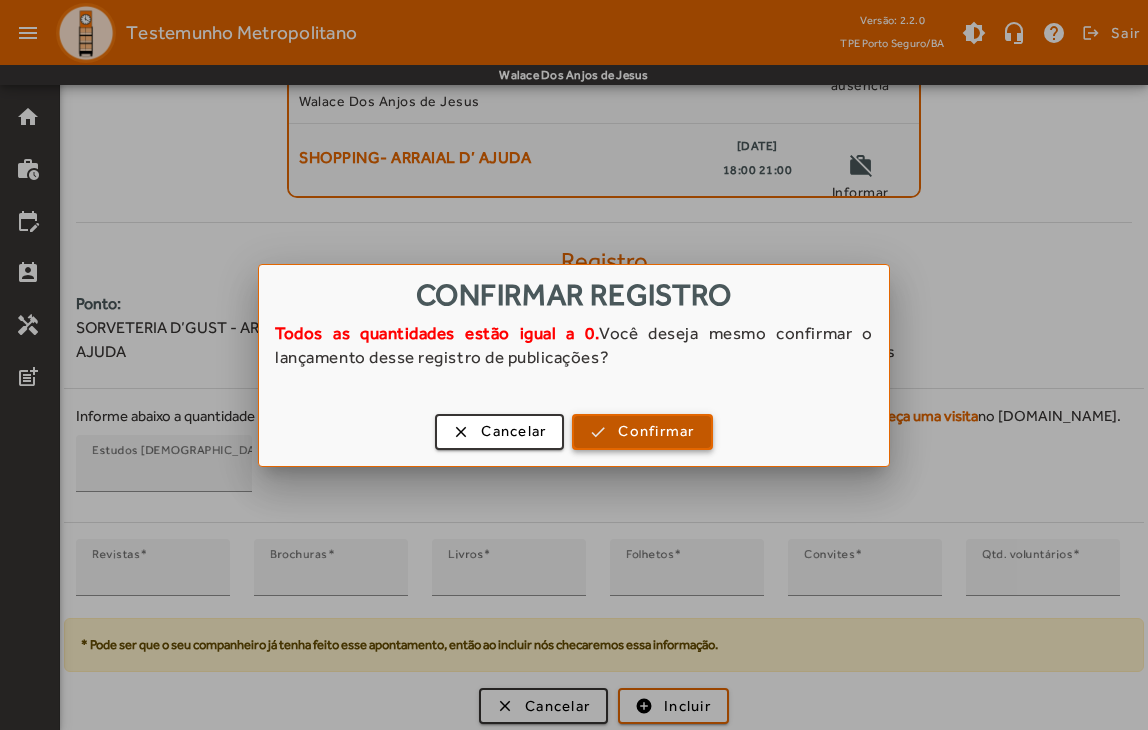 click at bounding box center [642, 432] 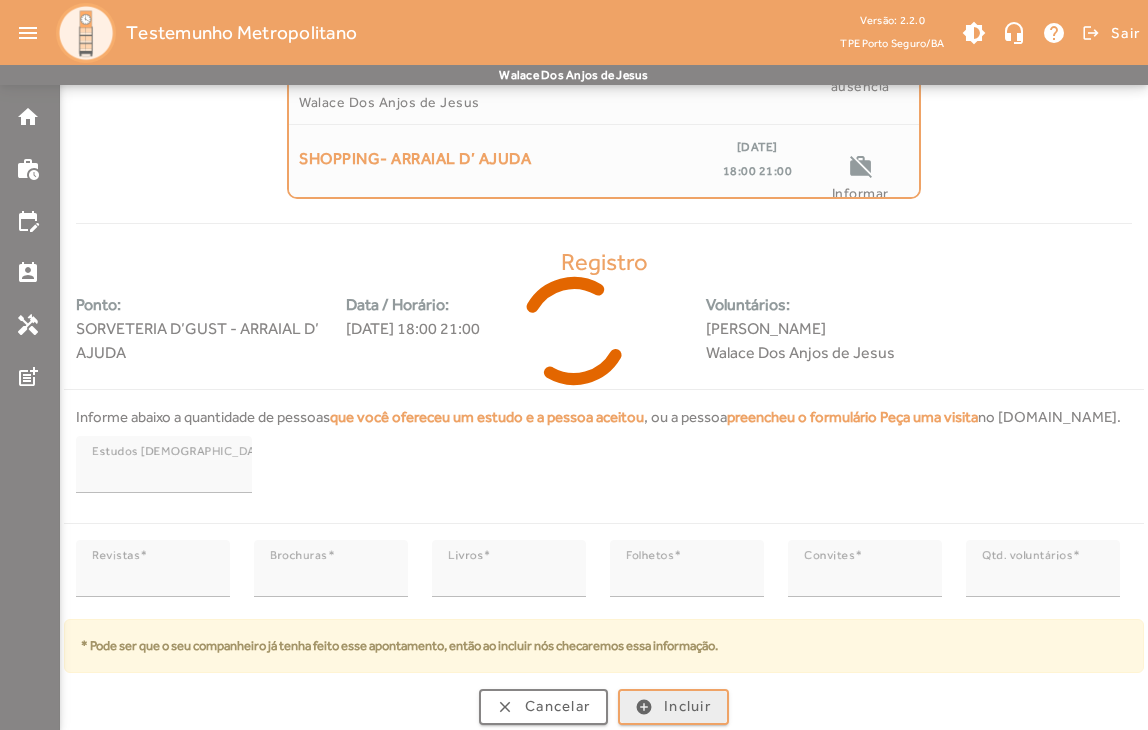 scroll, scrollTop: 0, scrollLeft: 0, axis: both 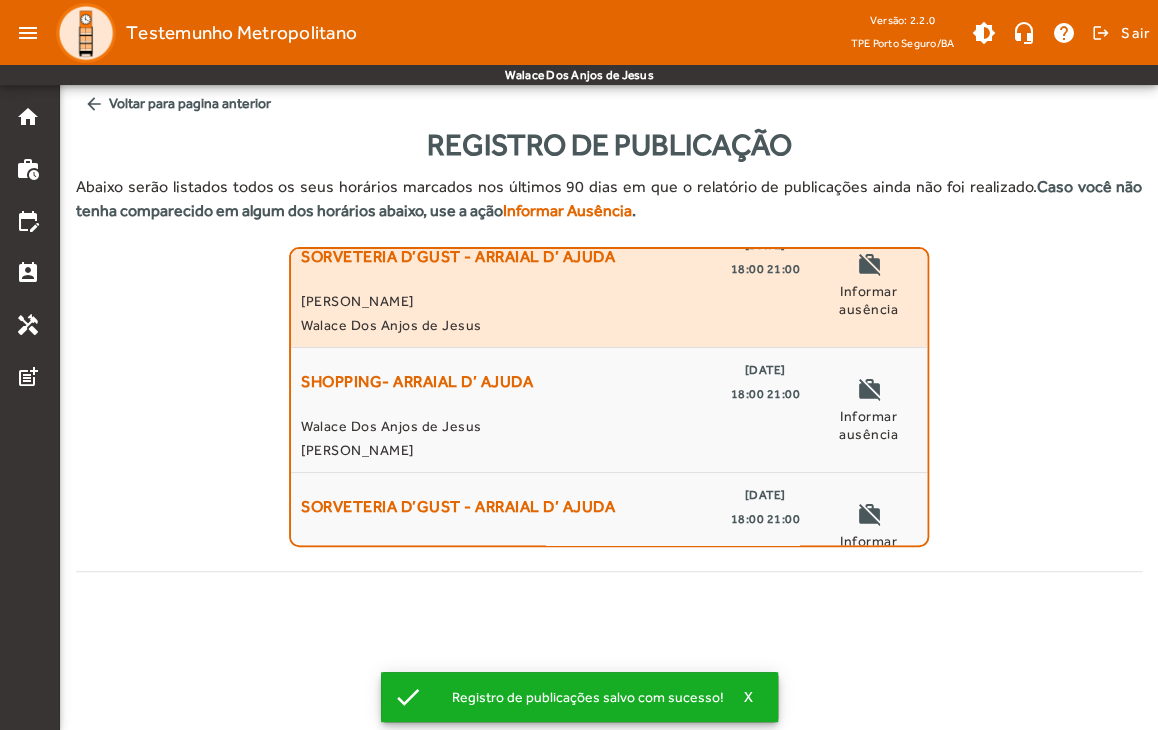 click on "[PERSON_NAME]" 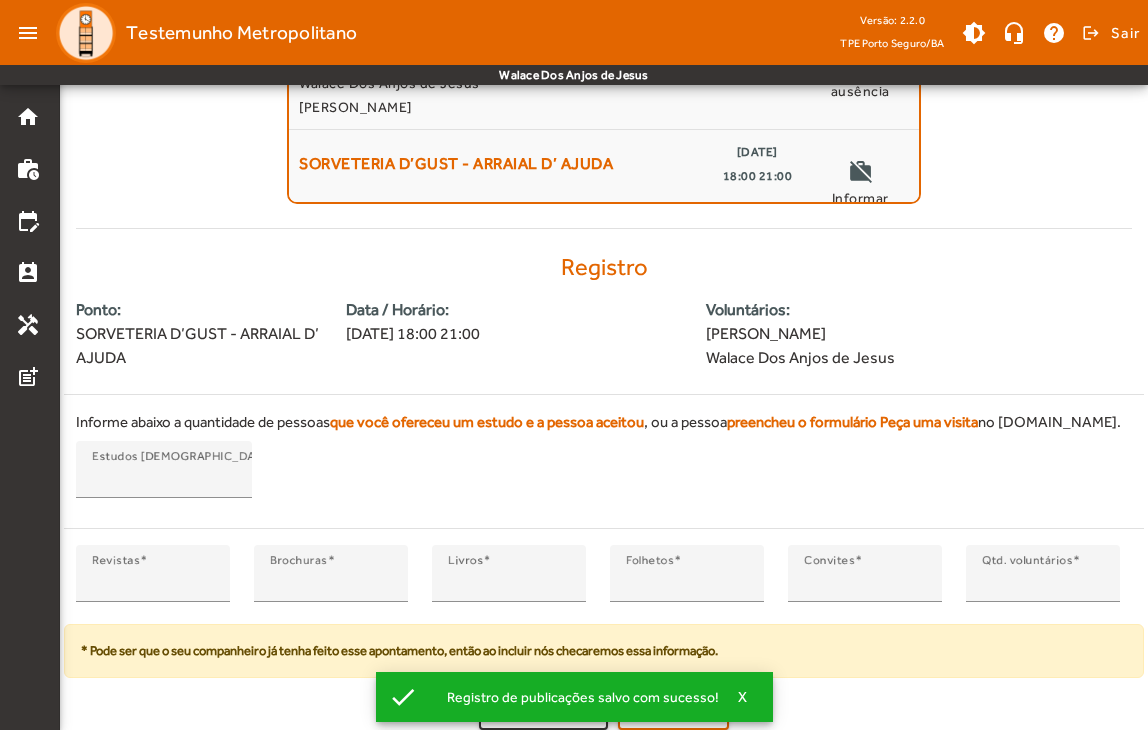 scroll, scrollTop: 348, scrollLeft: 0, axis: vertical 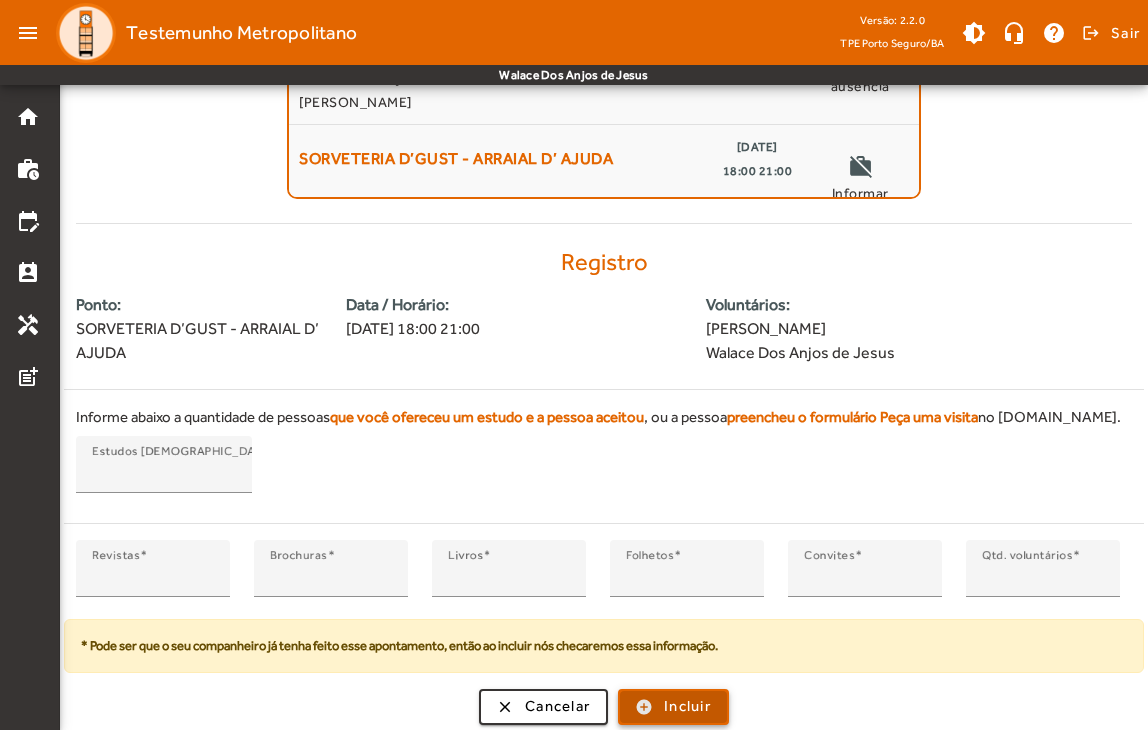 click 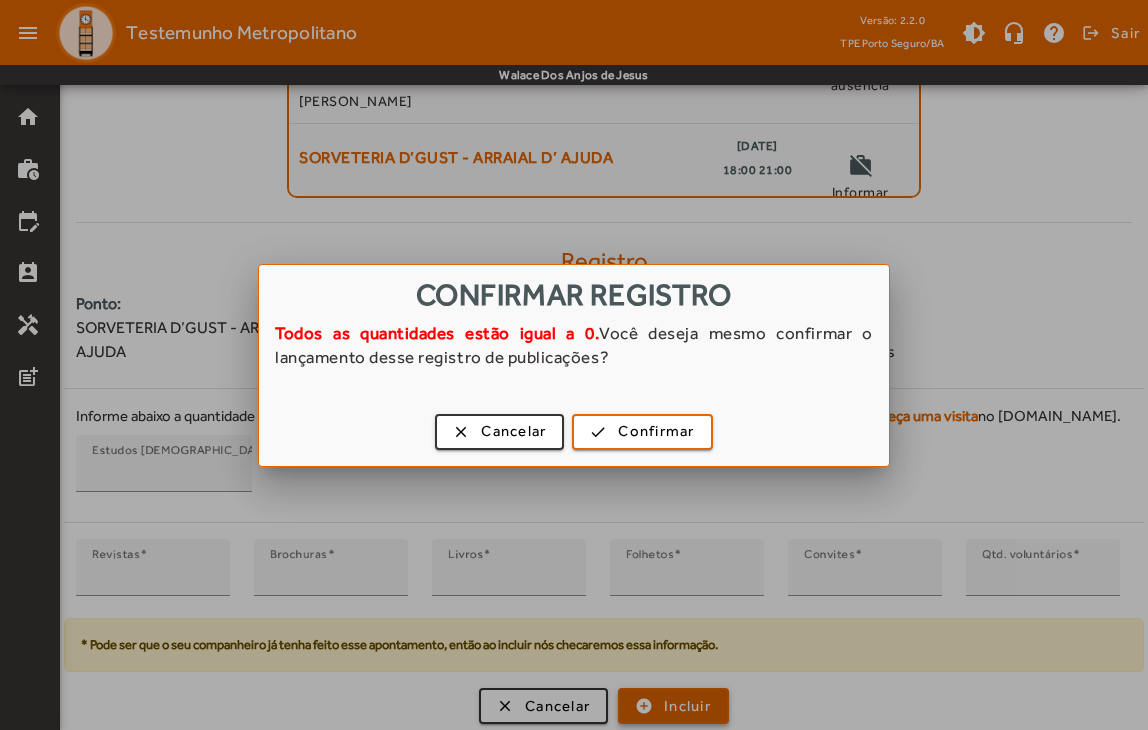 scroll, scrollTop: 0, scrollLeft: 0, axis: both 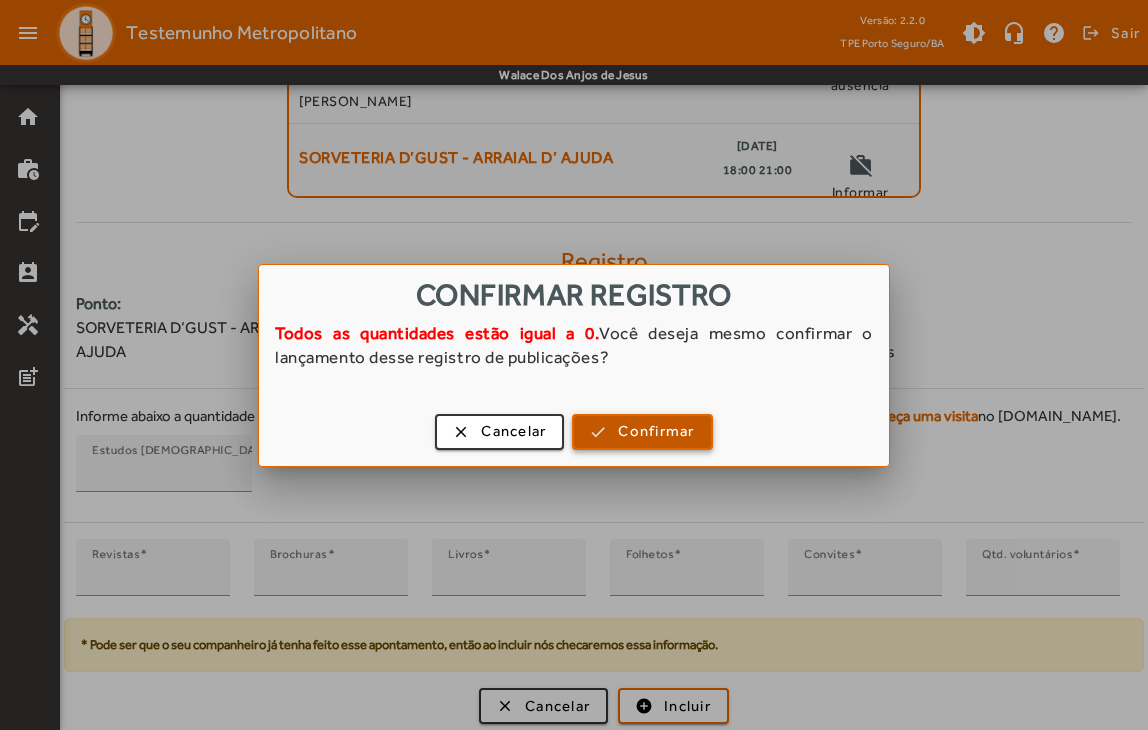 click at bounding box center [642, 432] 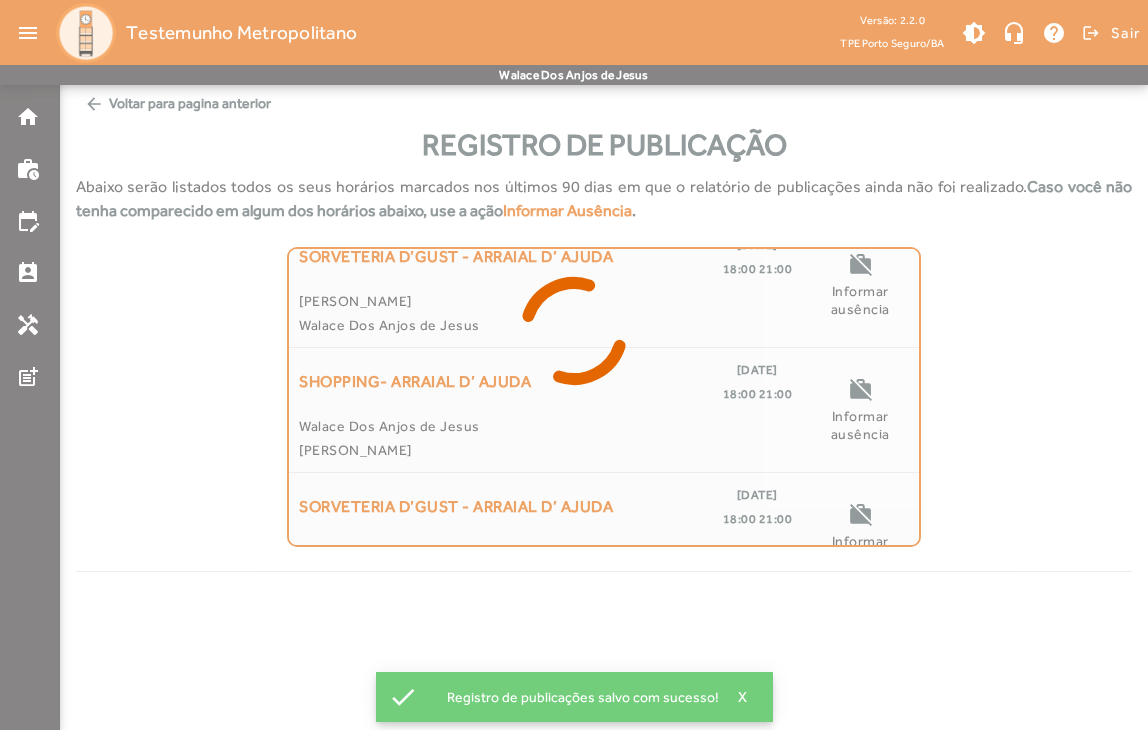 scroll, scrollTop: 0, scrollLeft: 0, axis: both 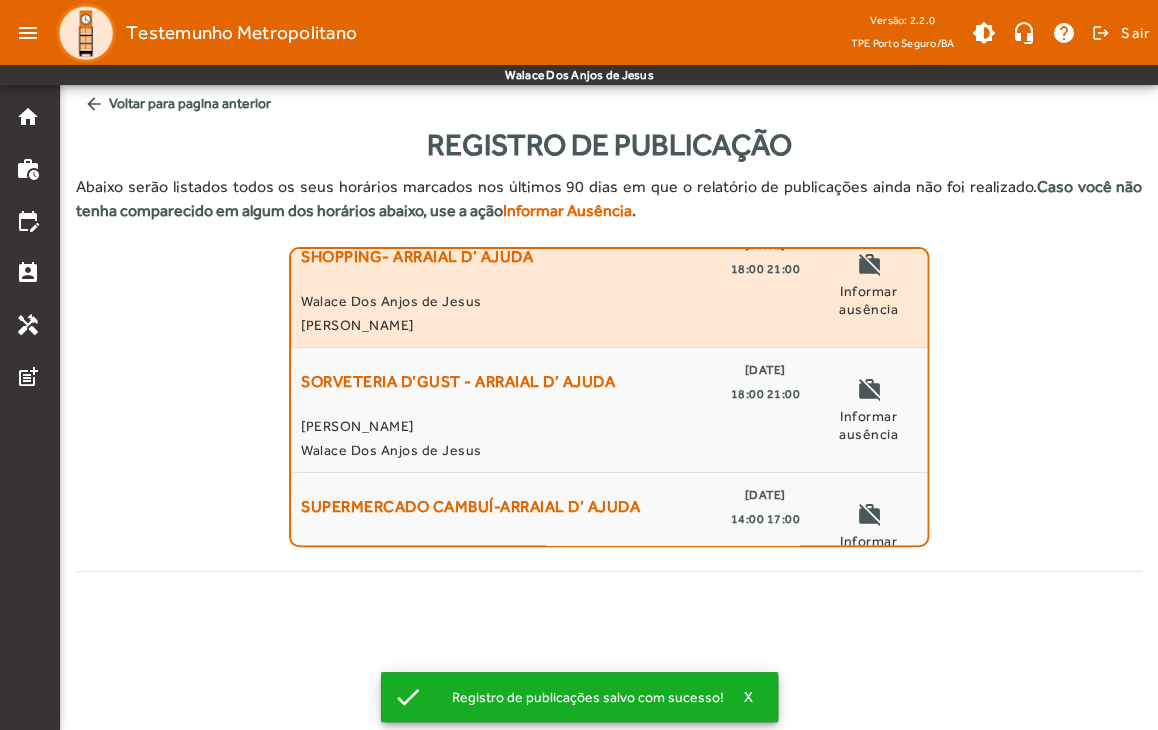 click on "[PERSON_NAME]" 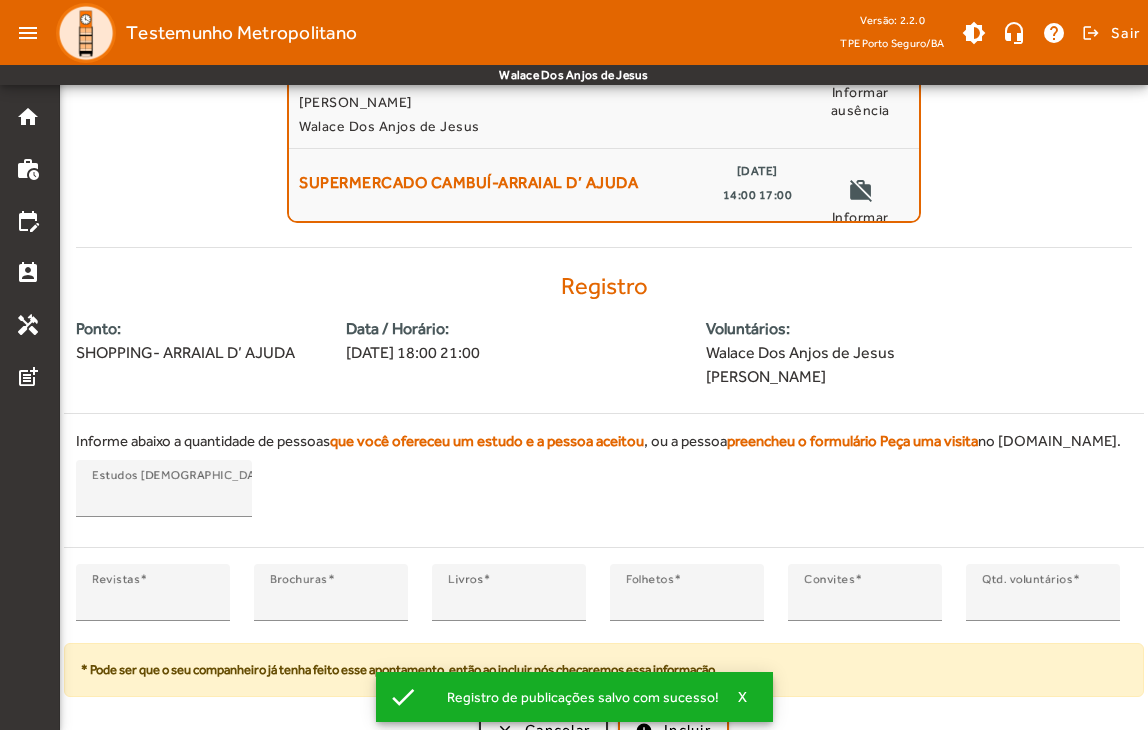 scroll, scrollTop: 348, scrollLeft: 0, axis: vertical 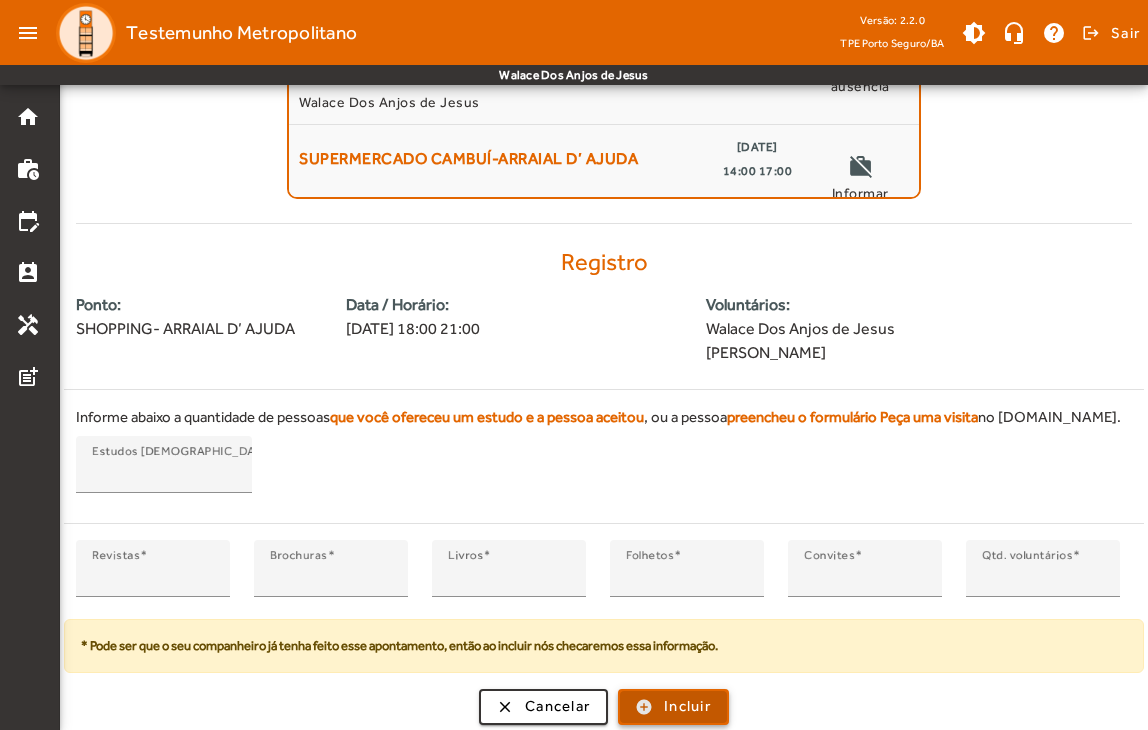 click 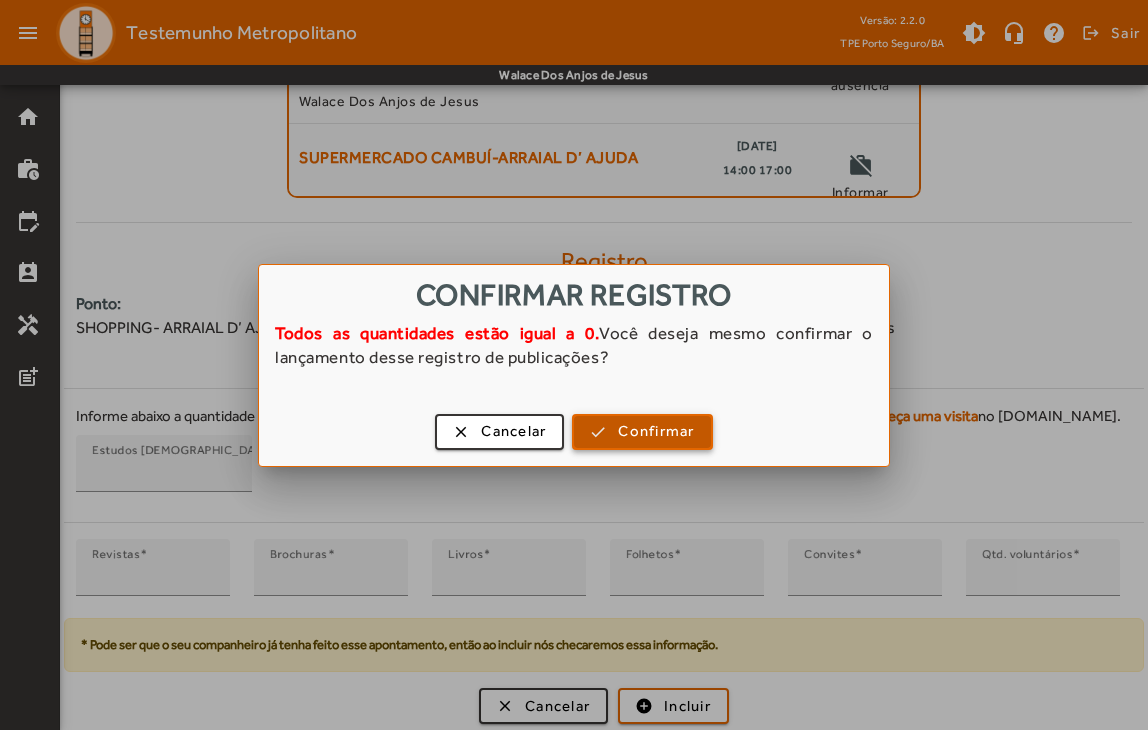 click on "Confirmar" at bounding box center [656, 431] 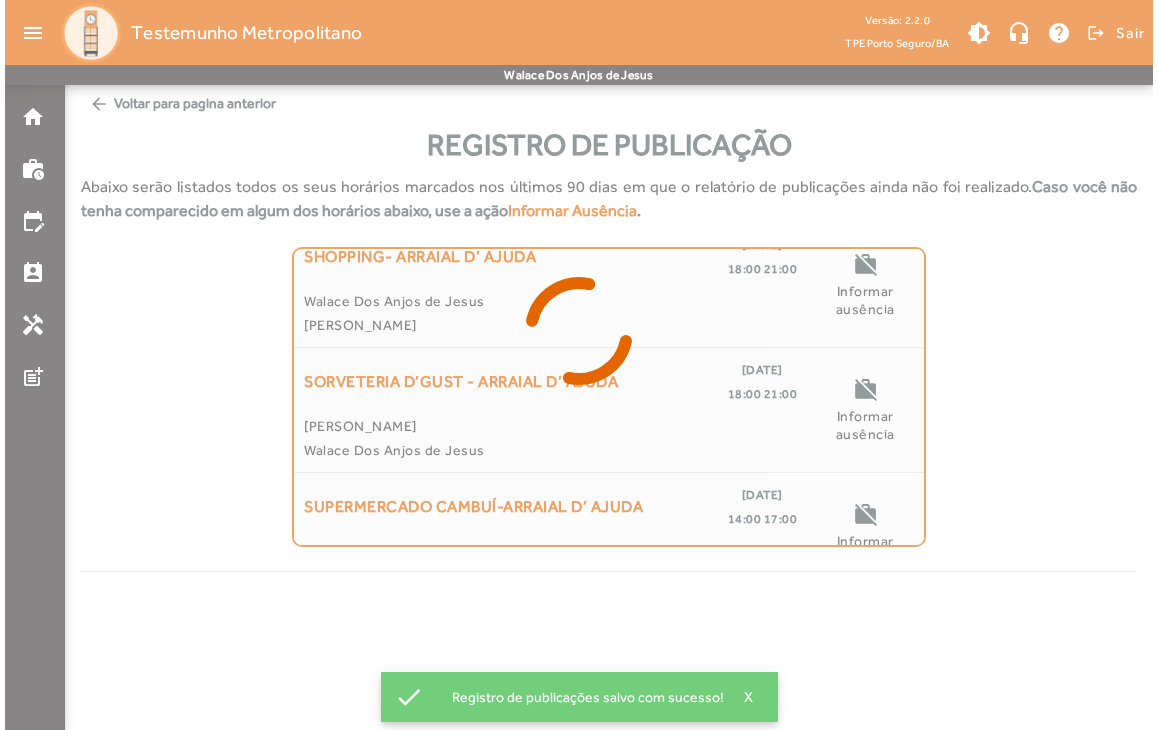 scroll, scrollTop: 0, scrollLeft: 0, axis: both 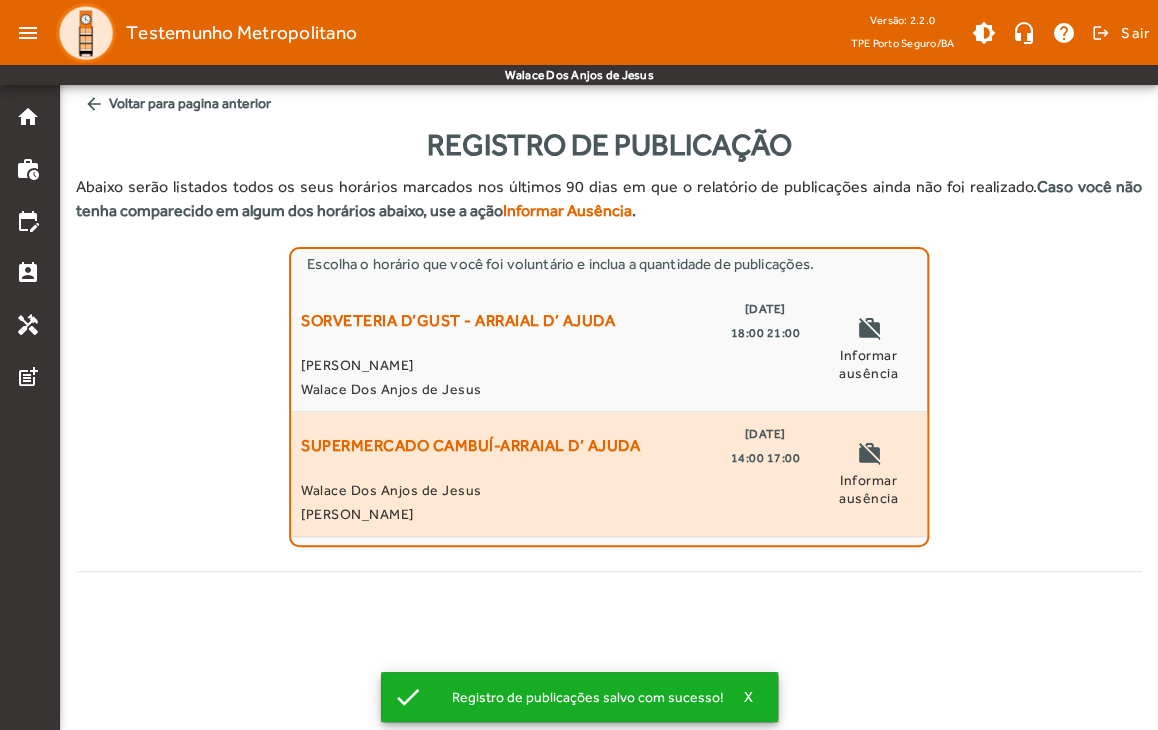 click on "Walace Dos Anjos de Jesus" 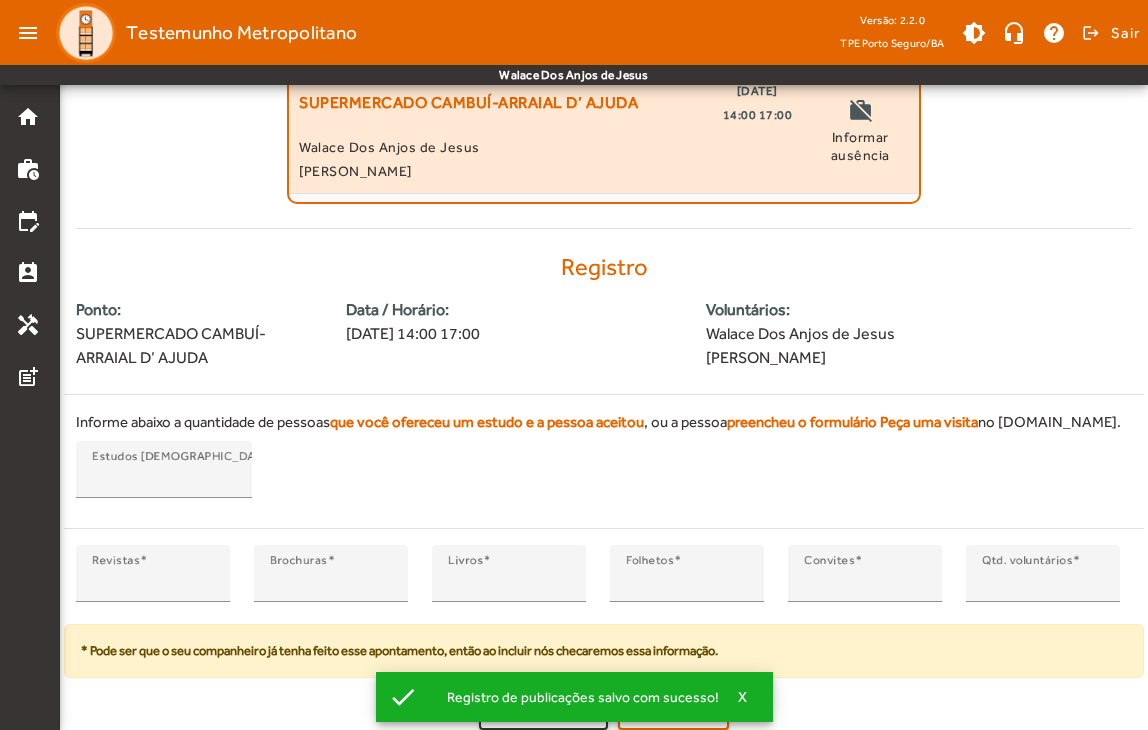 scroll, scrollTop: 348, scrollLeft: 0, axis: vertical 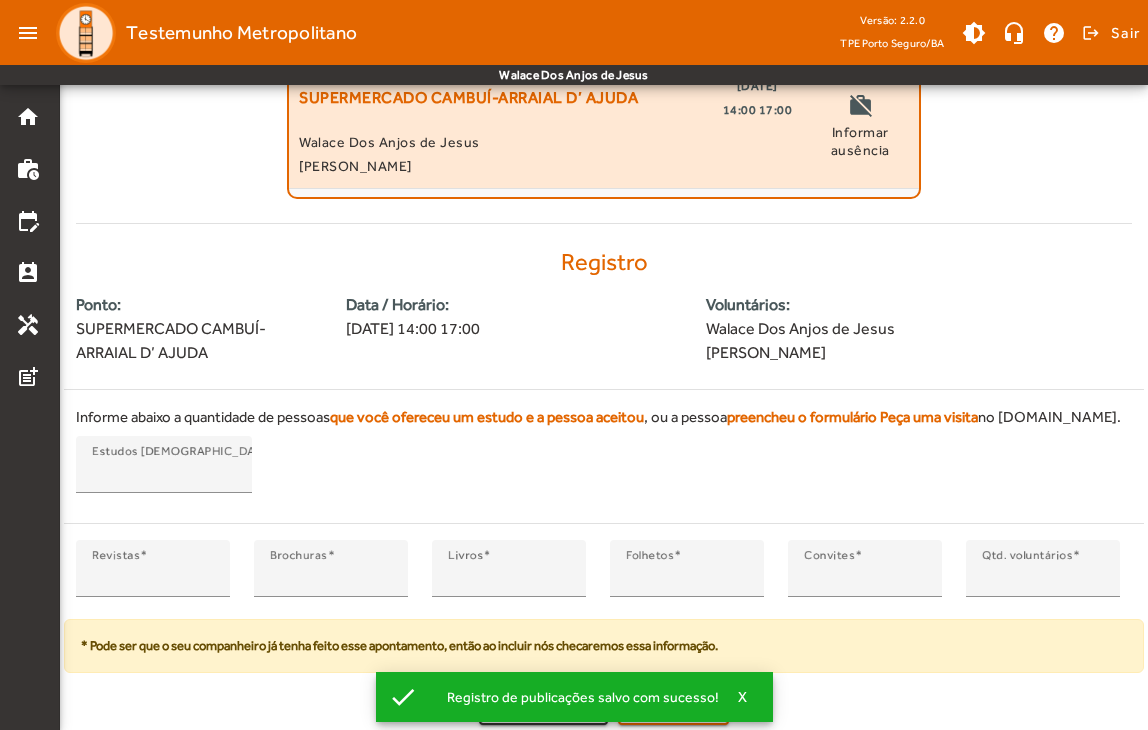 click on "Informar ausência" 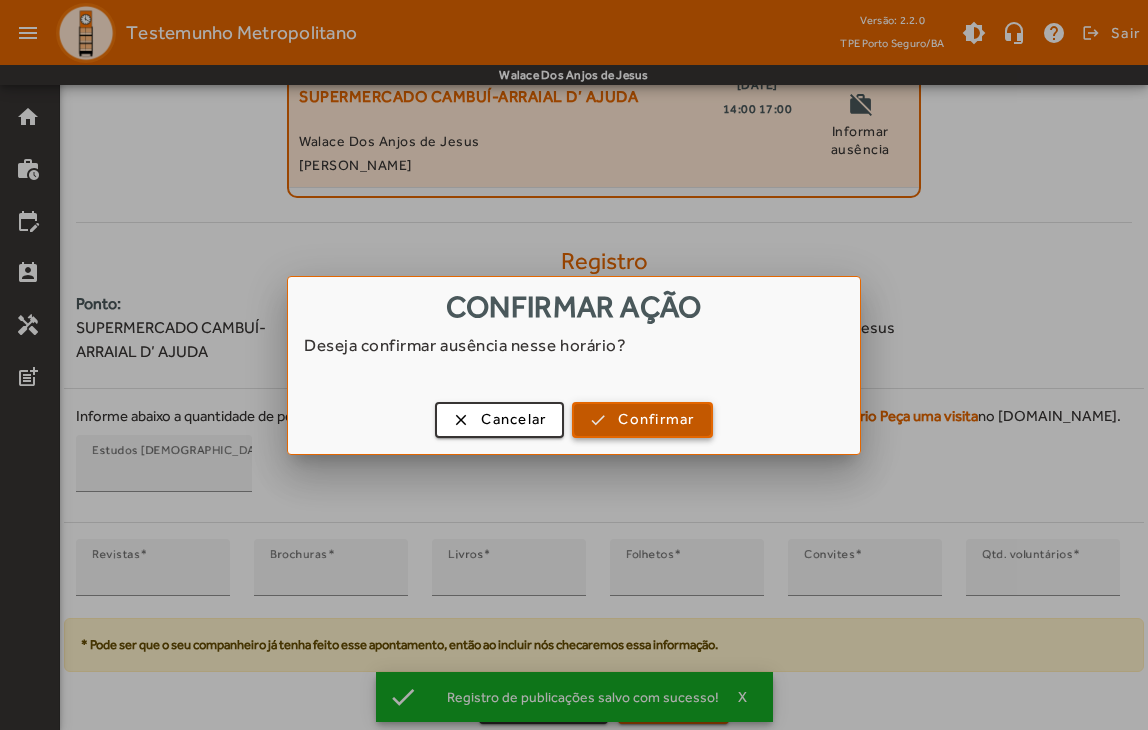 click on "Confirmar" at bounding box center [656, 419] 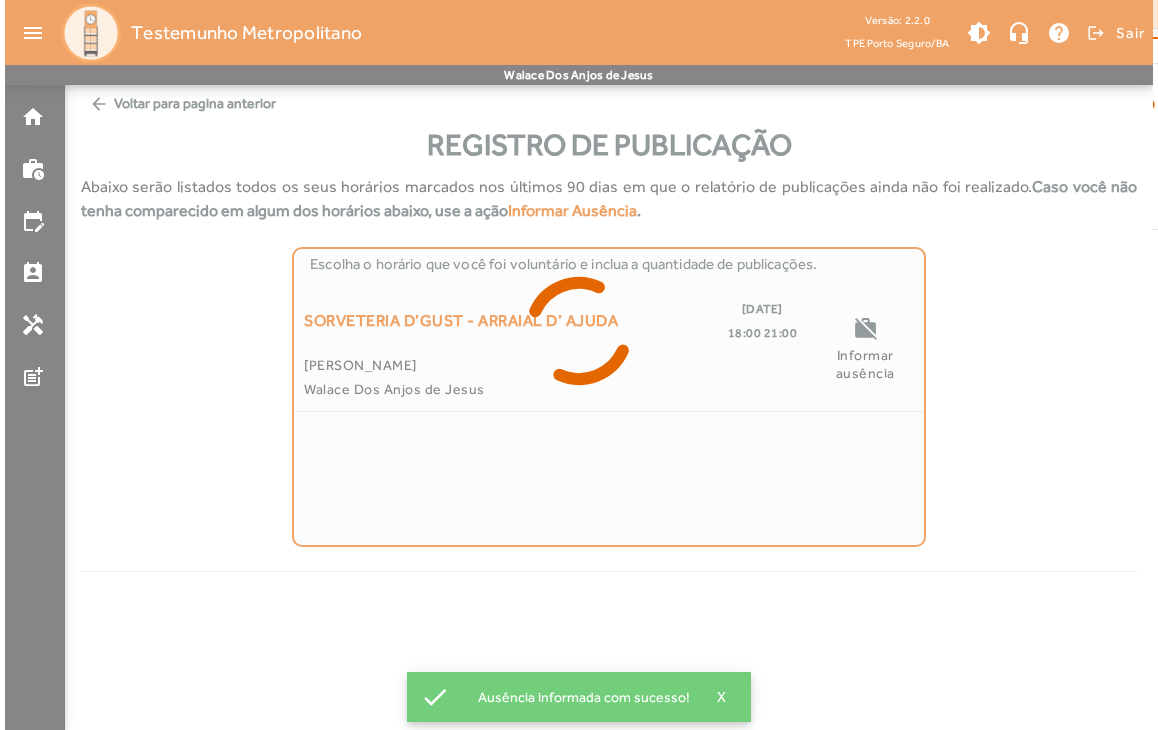 scroll, scrollTop: 0, scrollLeft: 0, axis: both 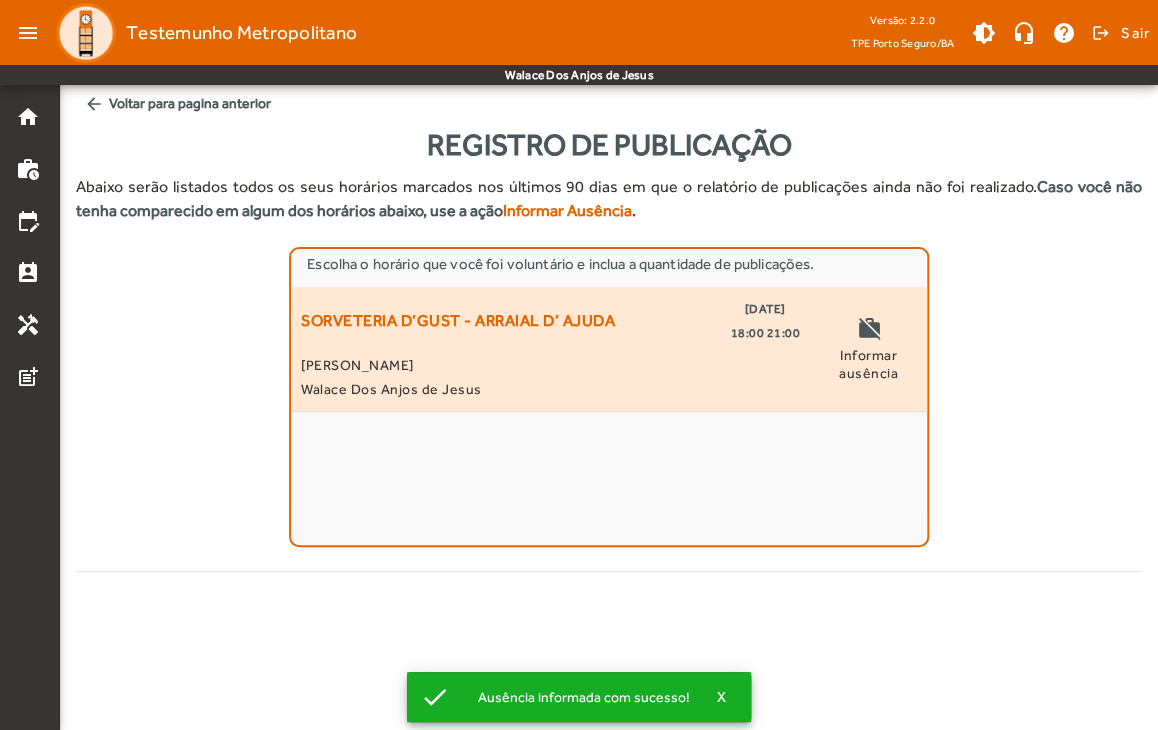 click on "SORVETERIA D’GUST - ARRAIAL D’ AJUDA  [DATE]   18:00 21:00" 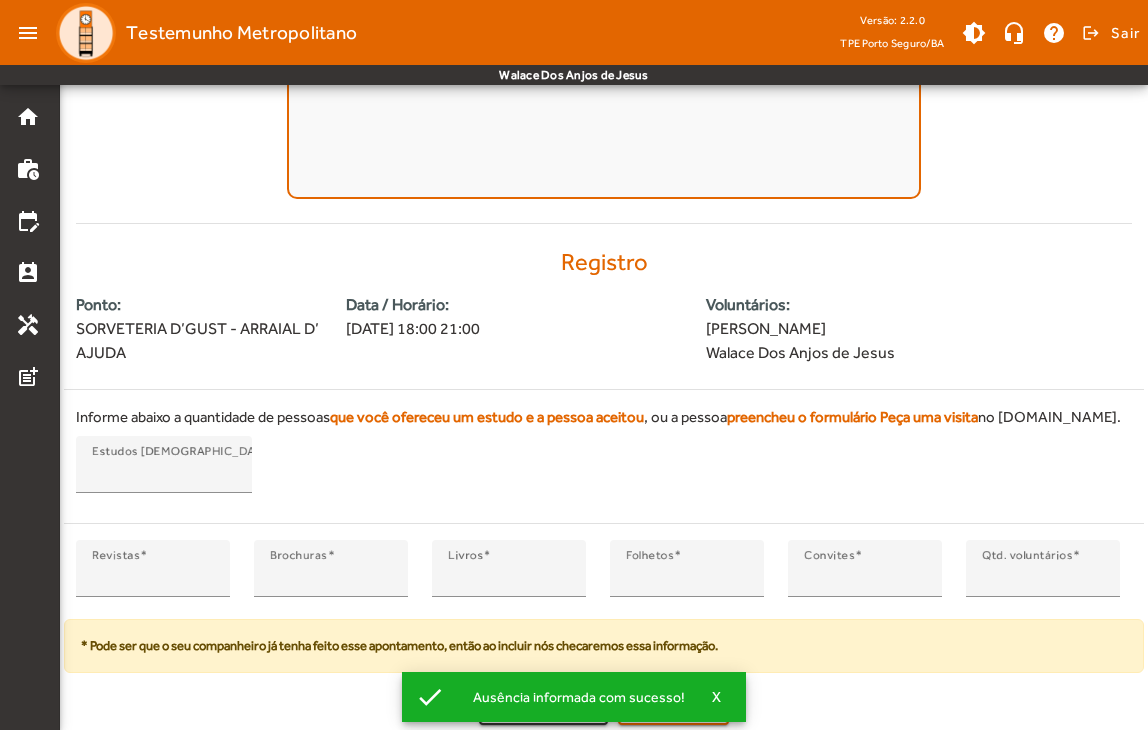 scroll, scrollTop: 348, scrollLeft: 0, axis: vertical 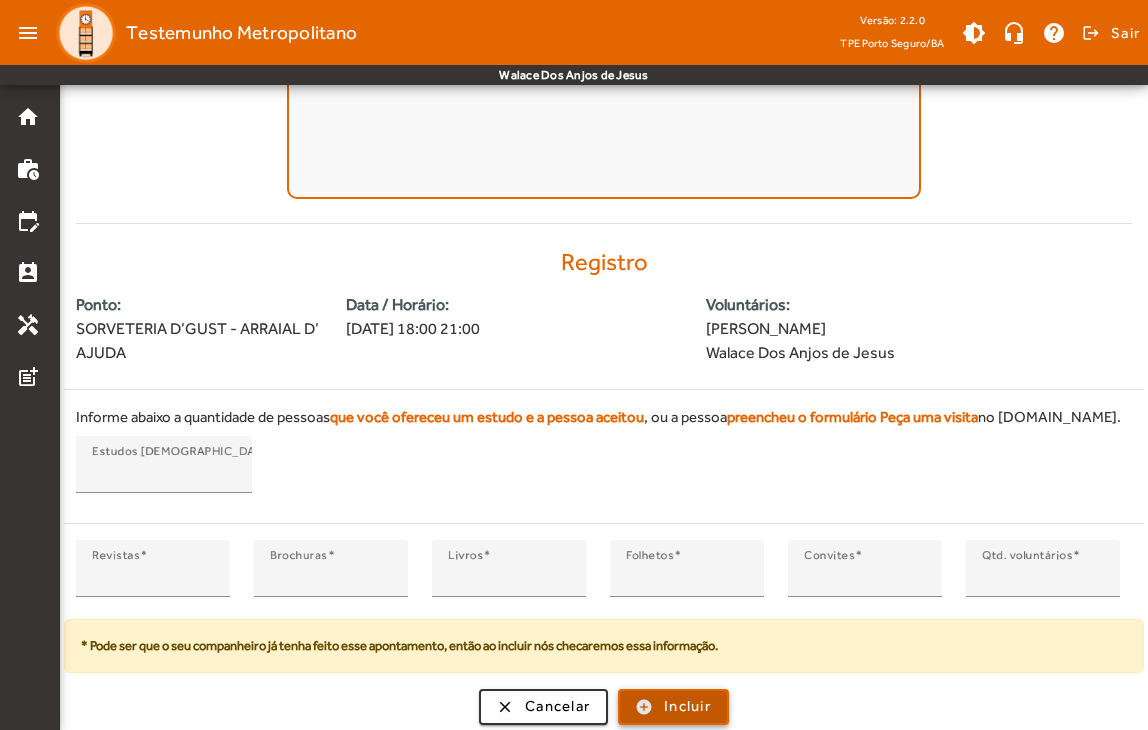 click on "Incluir" 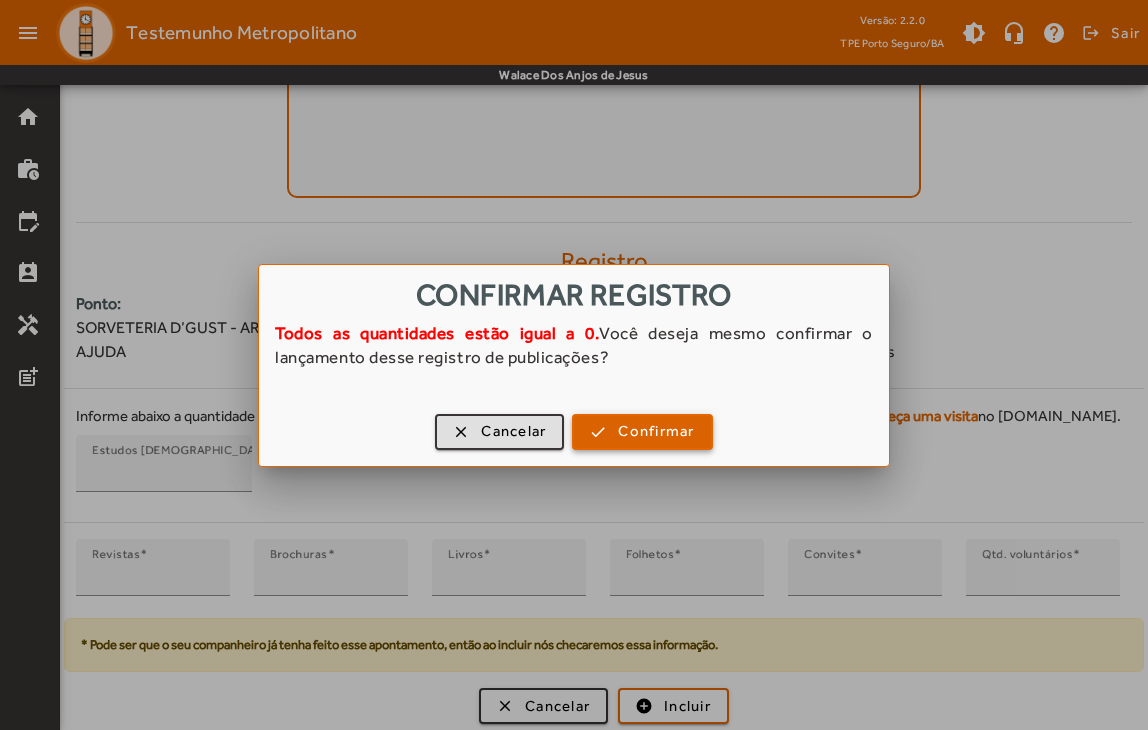 click on "Confirmar" at bounding box center [656, 431] 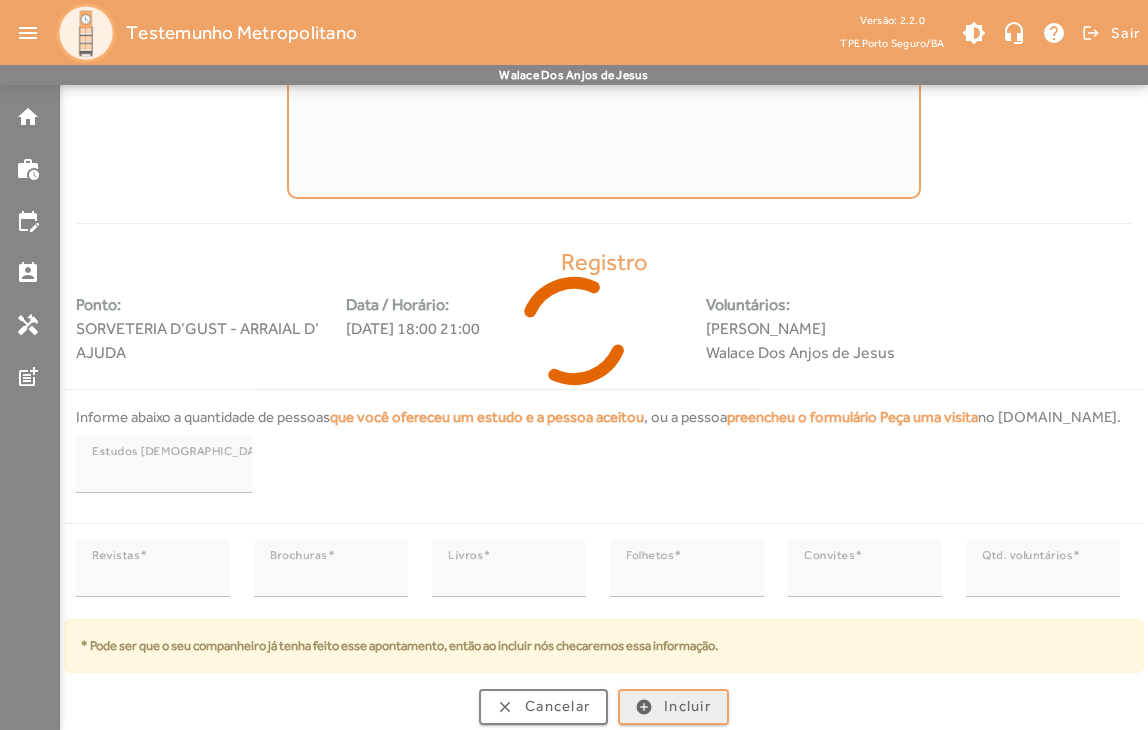 scroll, scrollTop: 0, scrollLeft: 0, axis: both 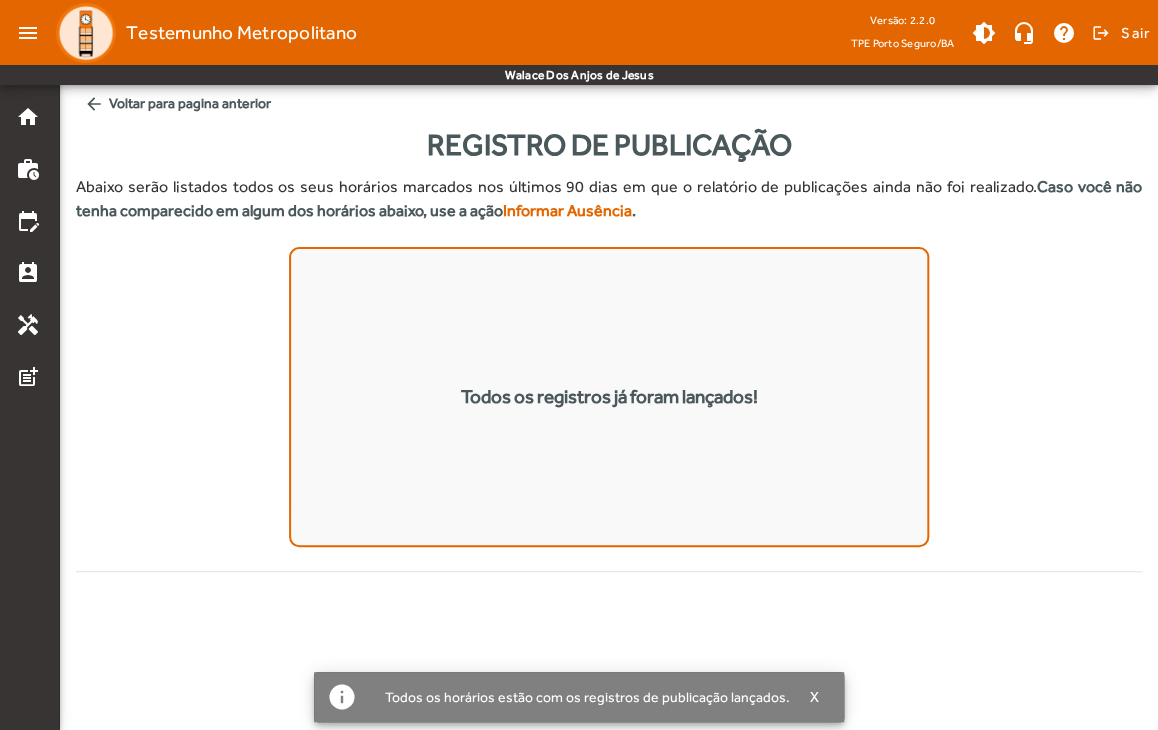 click on "Todos os registros já foram lançados!" 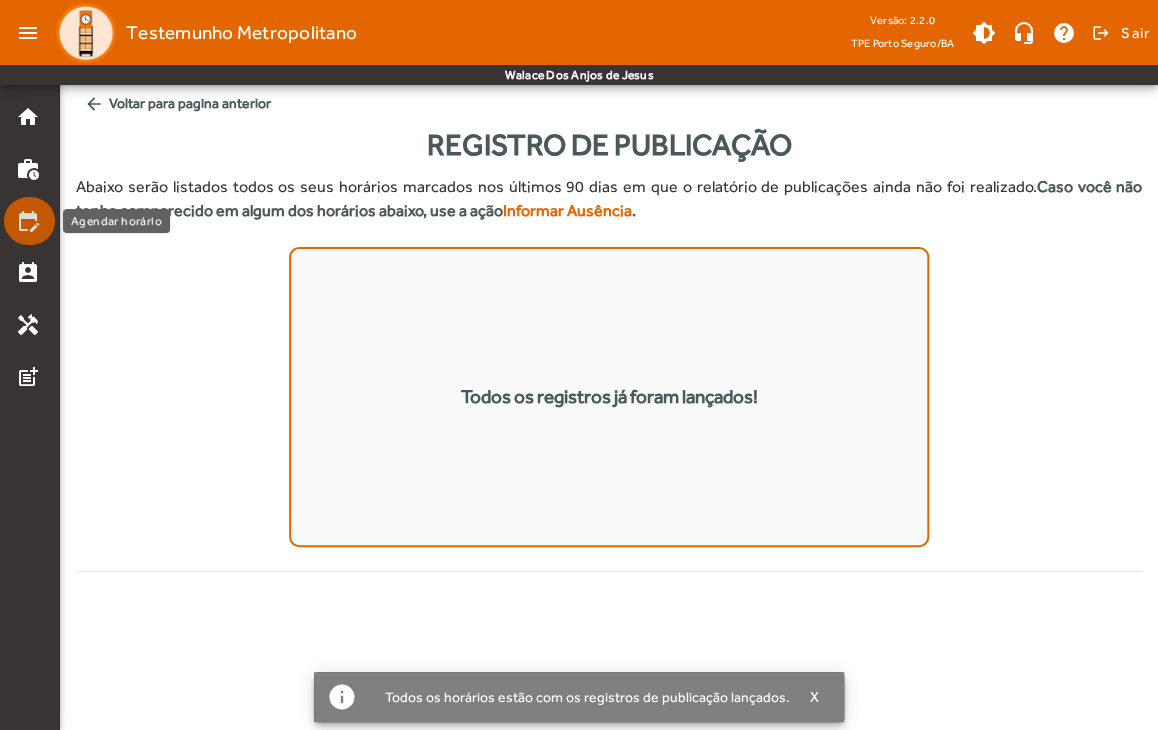 click on "edit_calendar" 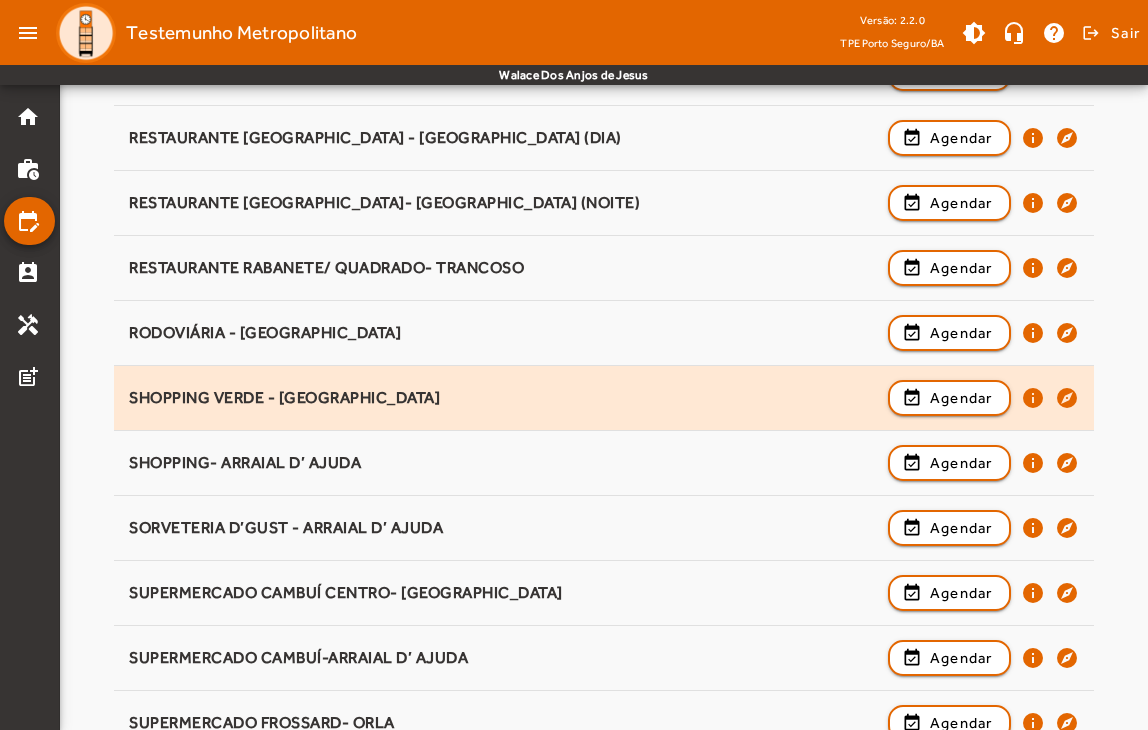 scroll, scrollTop: 2195, scrollLeft: 0, axis: vertical 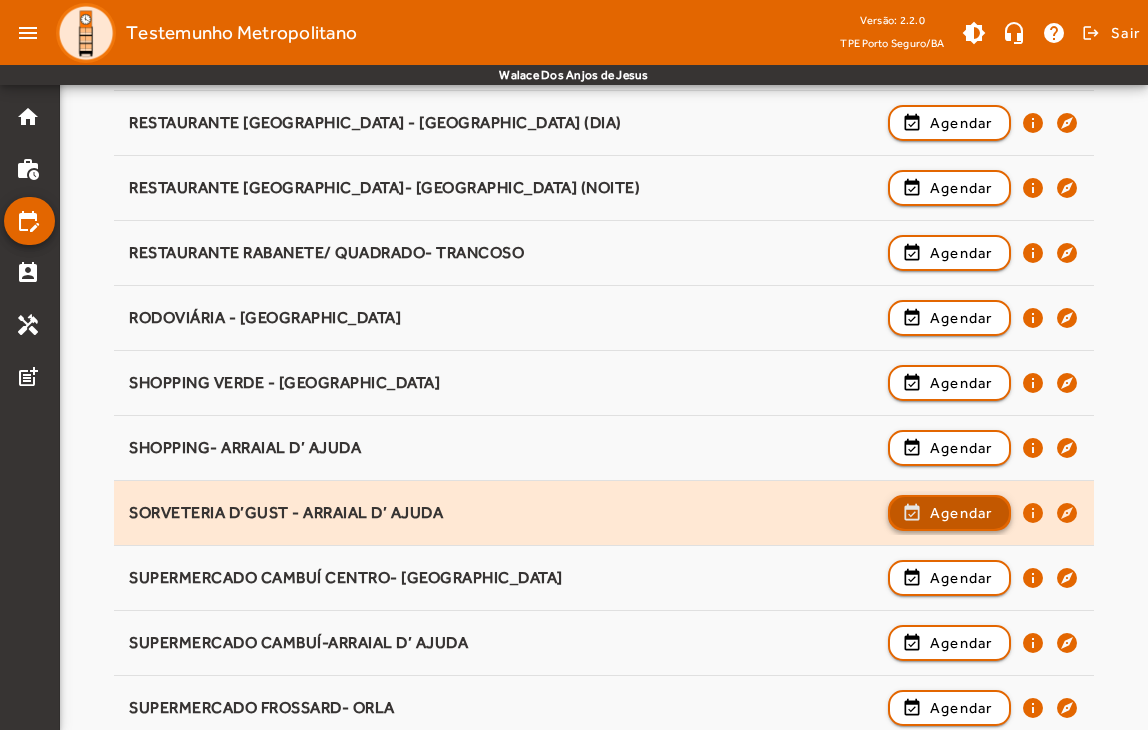 click 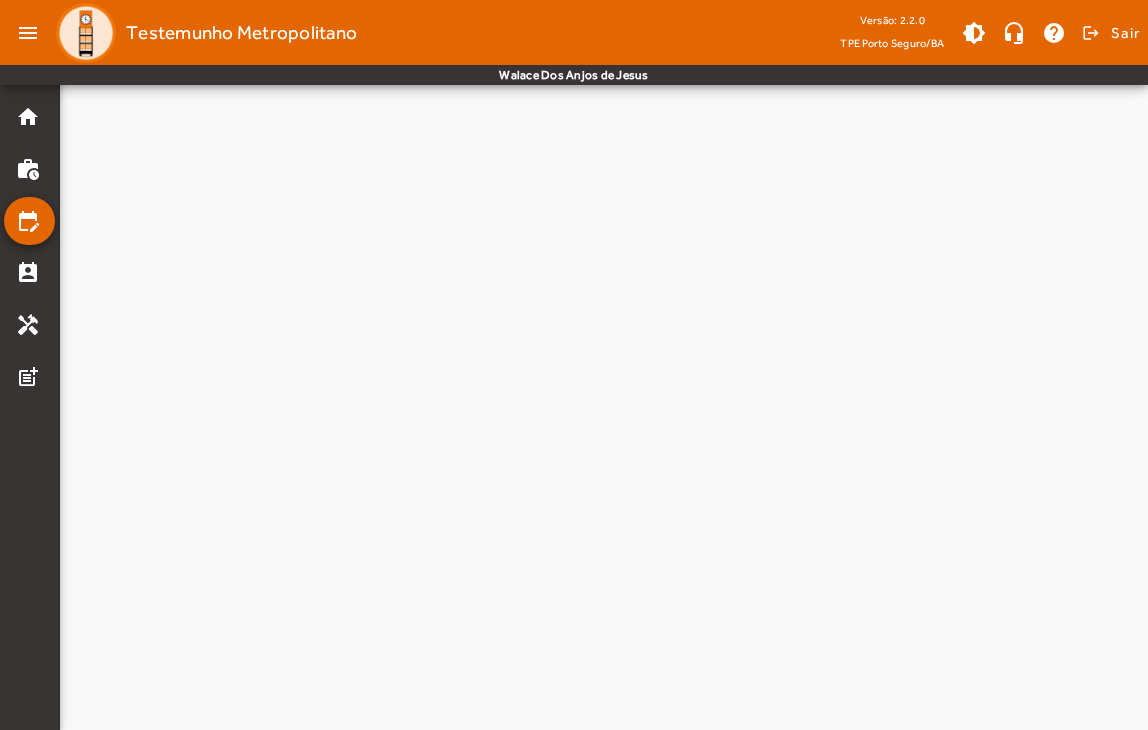 scroll, scrollTop: 0, scrollLeft: 0, axis: both 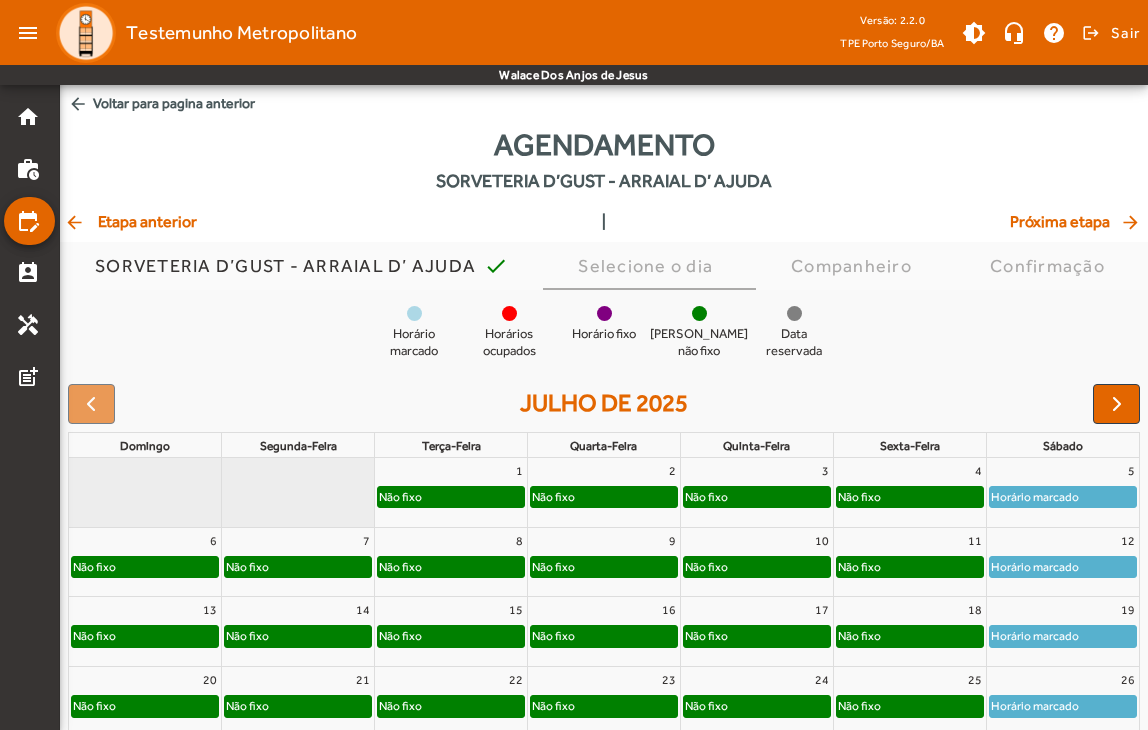 click on "Horário marcado" at bounding box center (1035, 497) 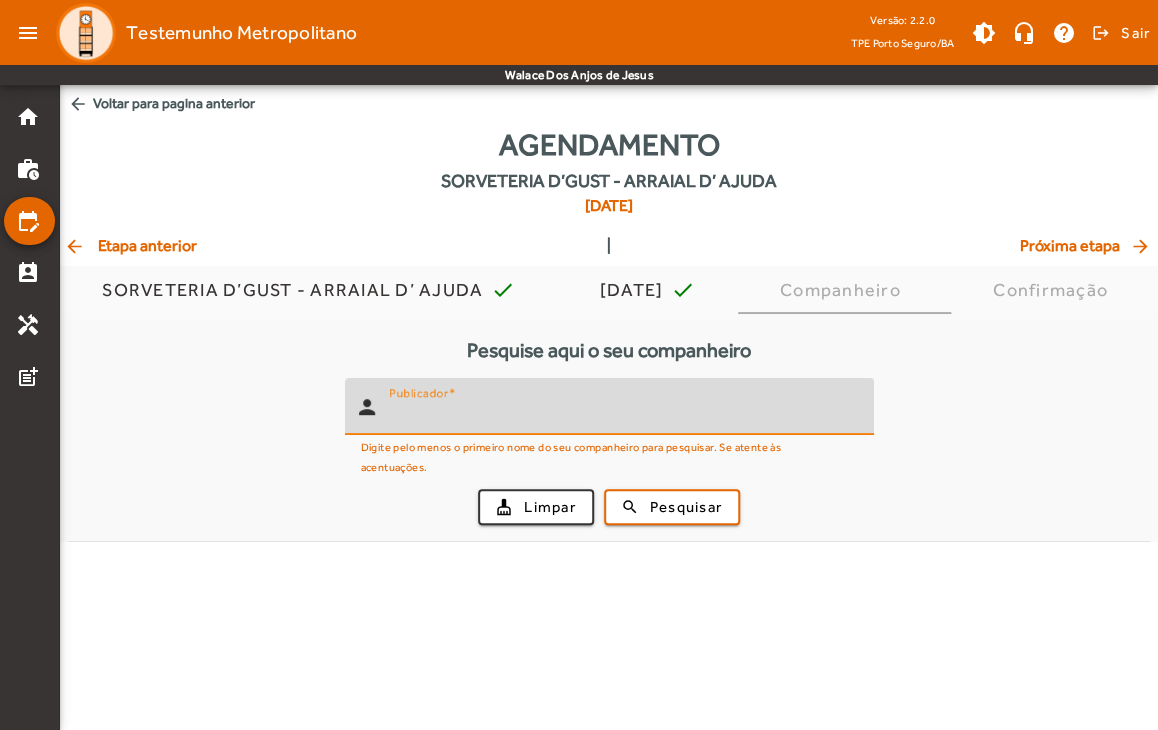 click on "Publicador" at bounding box center [623, 415] 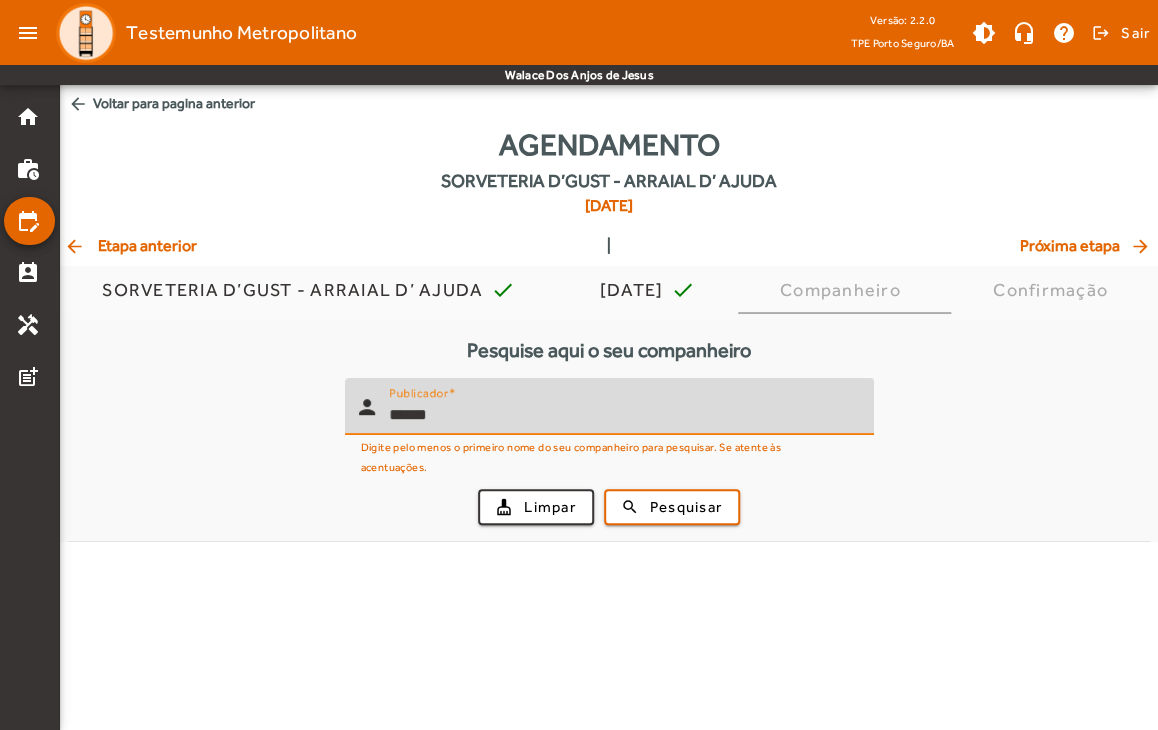 type on "******" 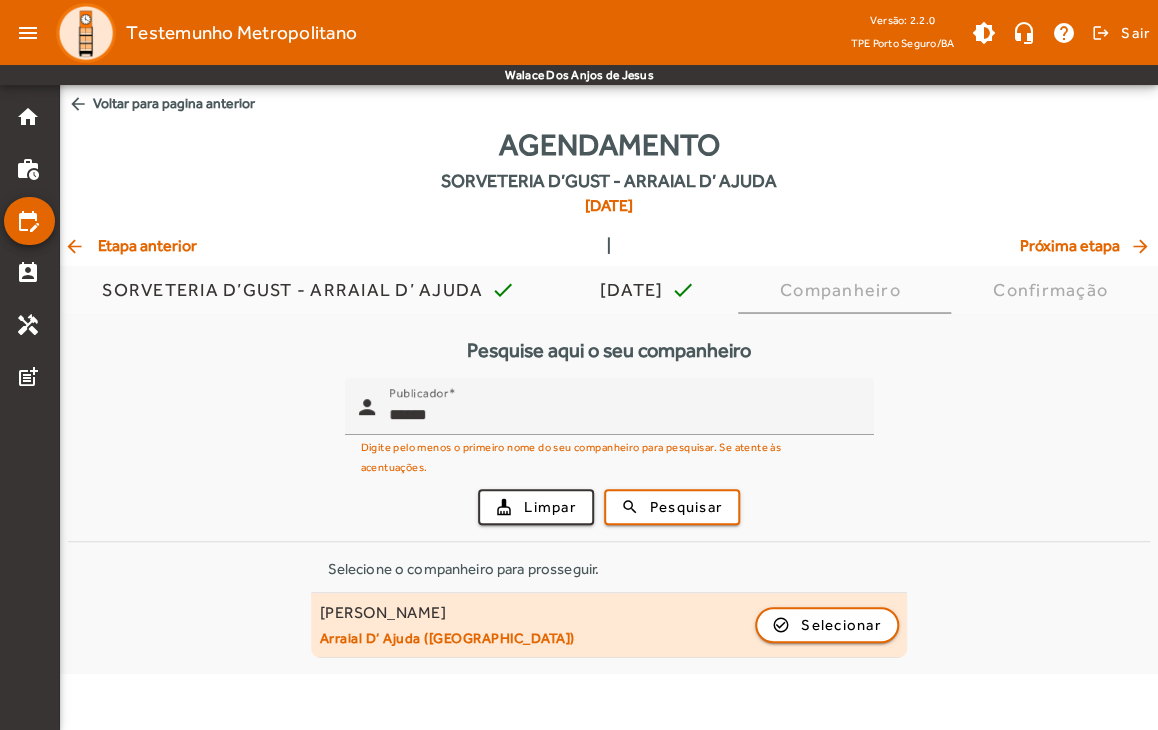 click on "[PERSON_NAME]" 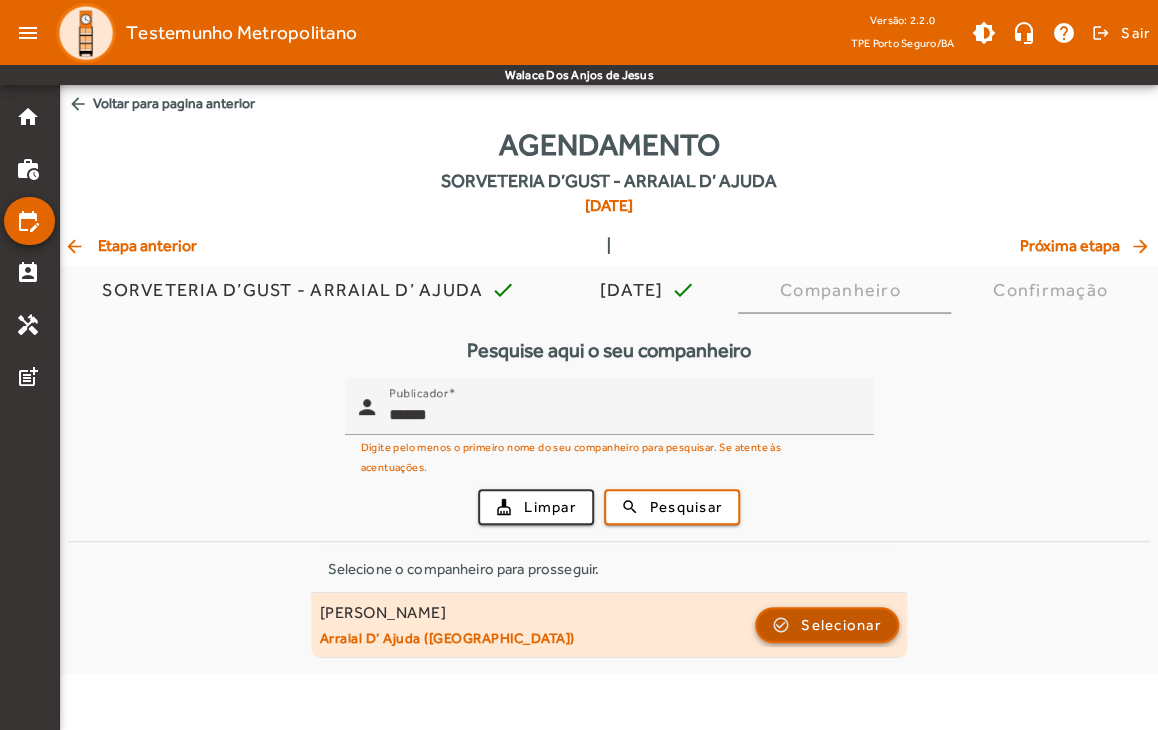 click on "Selecionar" 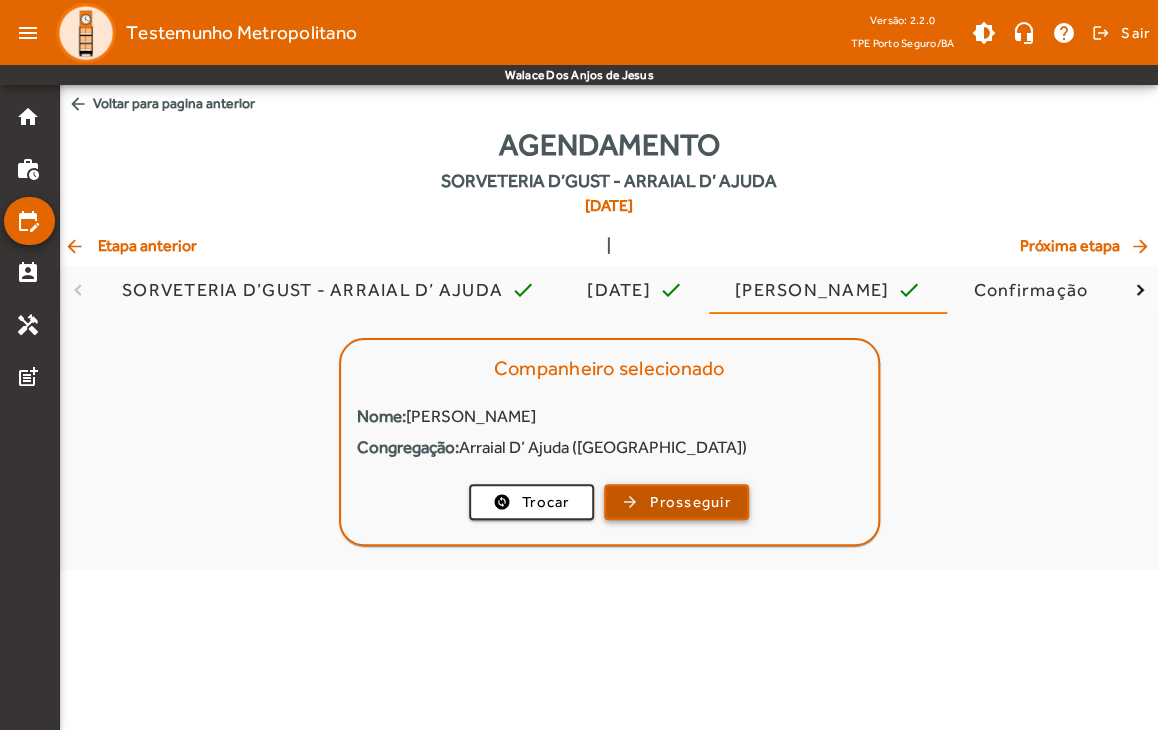 click on "Prosseguir" 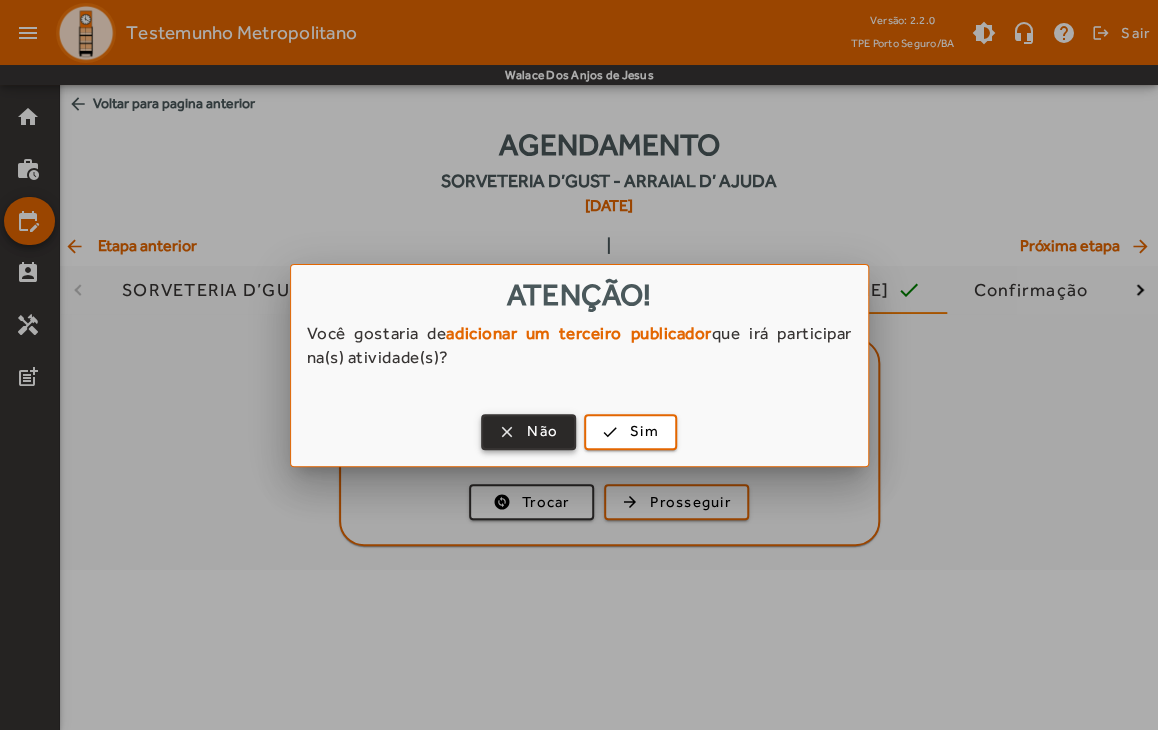 click on "Não" at bounding box center [542, 431] 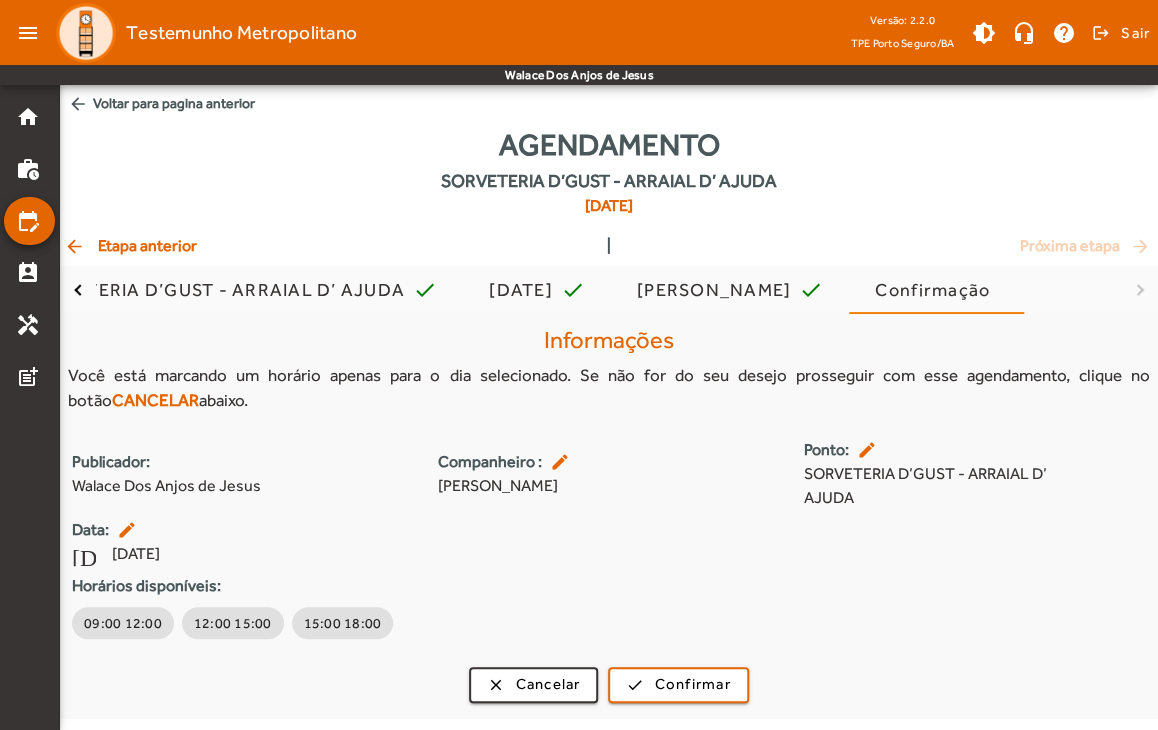 click on "edit" at bounding box center [869, 450] 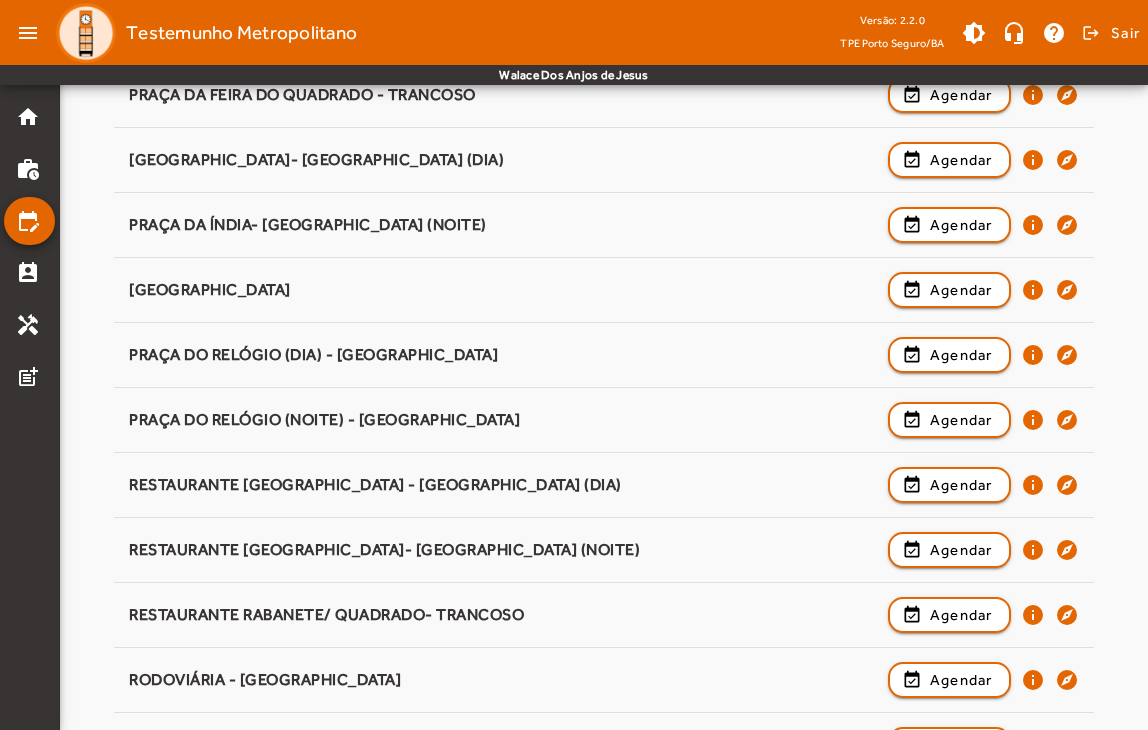scroll, scrollTop: 2378, scrollLeft: 0, axis: vertical 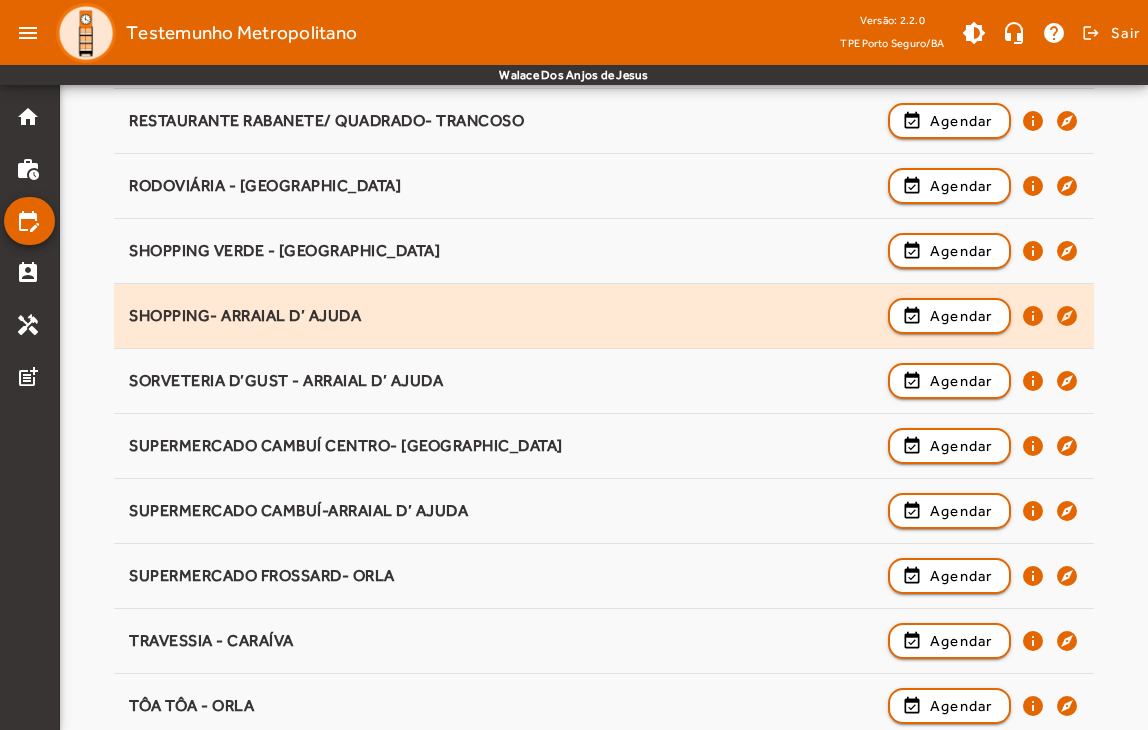 click on "SHOPPING- ARRAIAL D’ AJUDA" at bounding box center [503, 381] 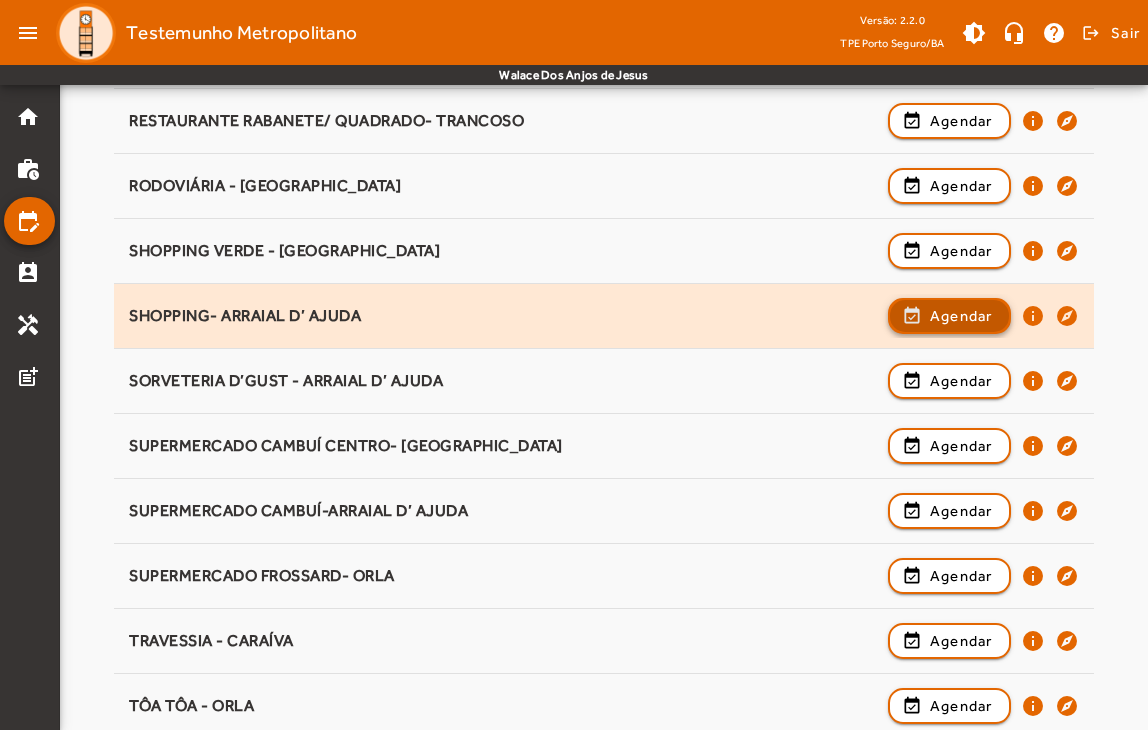 click on "Agendar" 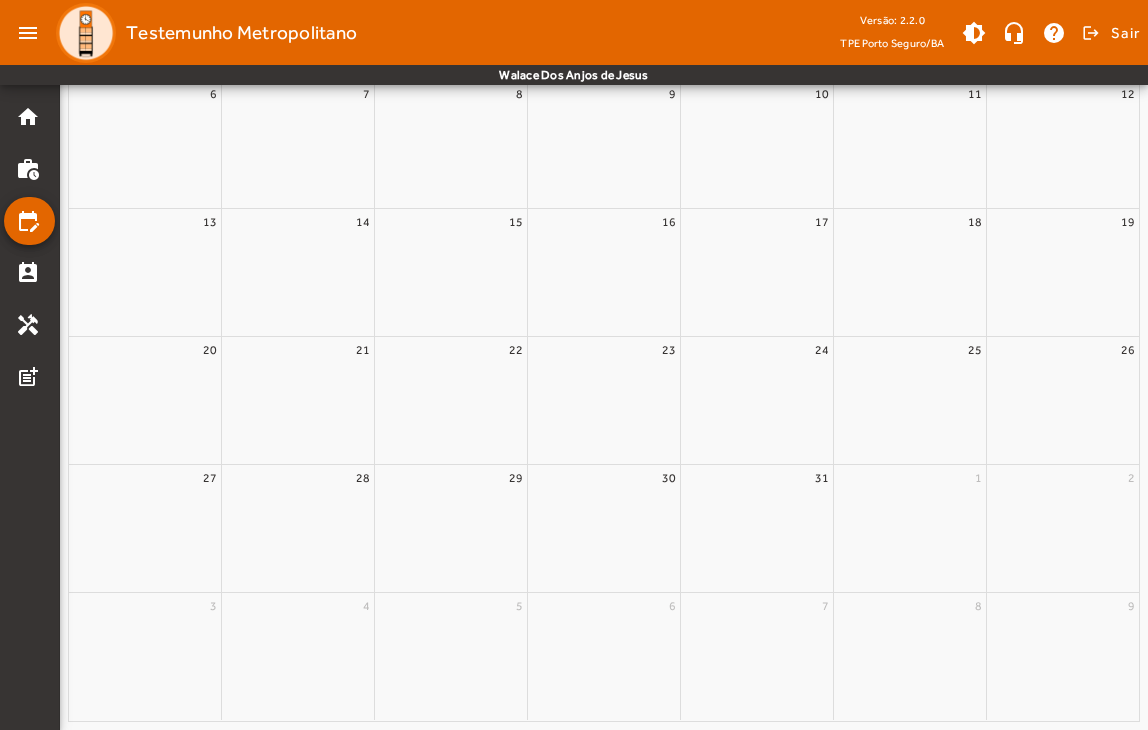 scroll, scrollTop: 0, scrollLeft: 0, axis: both 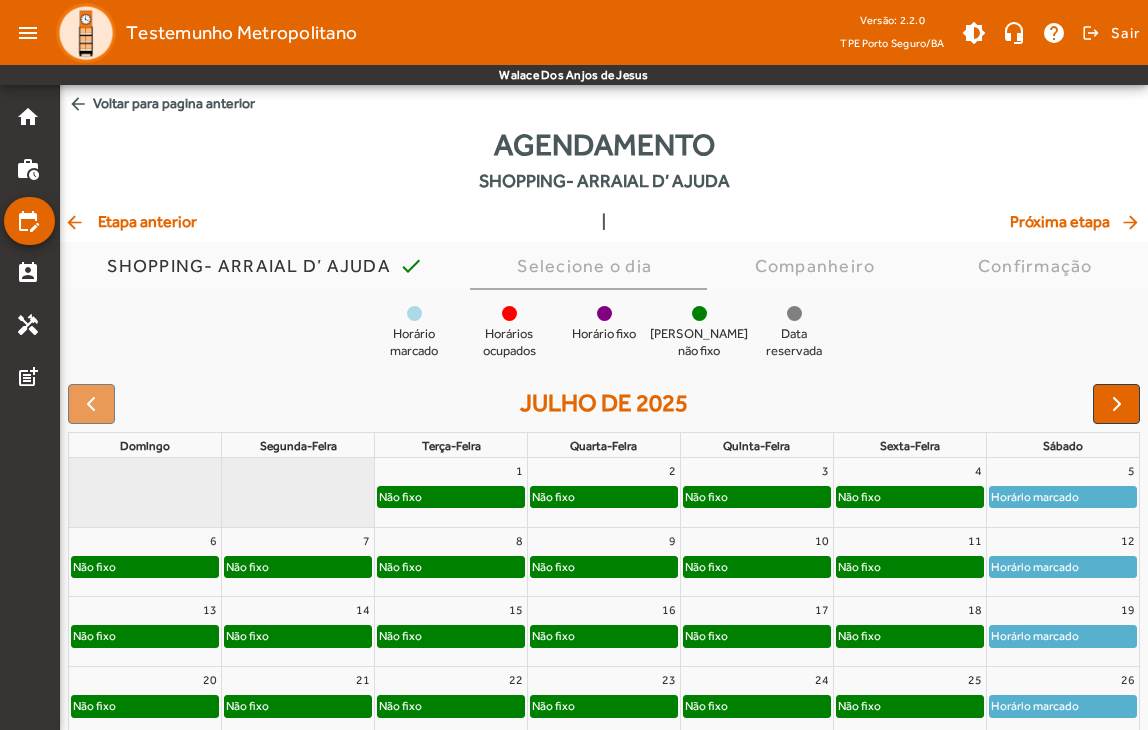 click on "Horário marcado" at bounding box center [1063, 501] 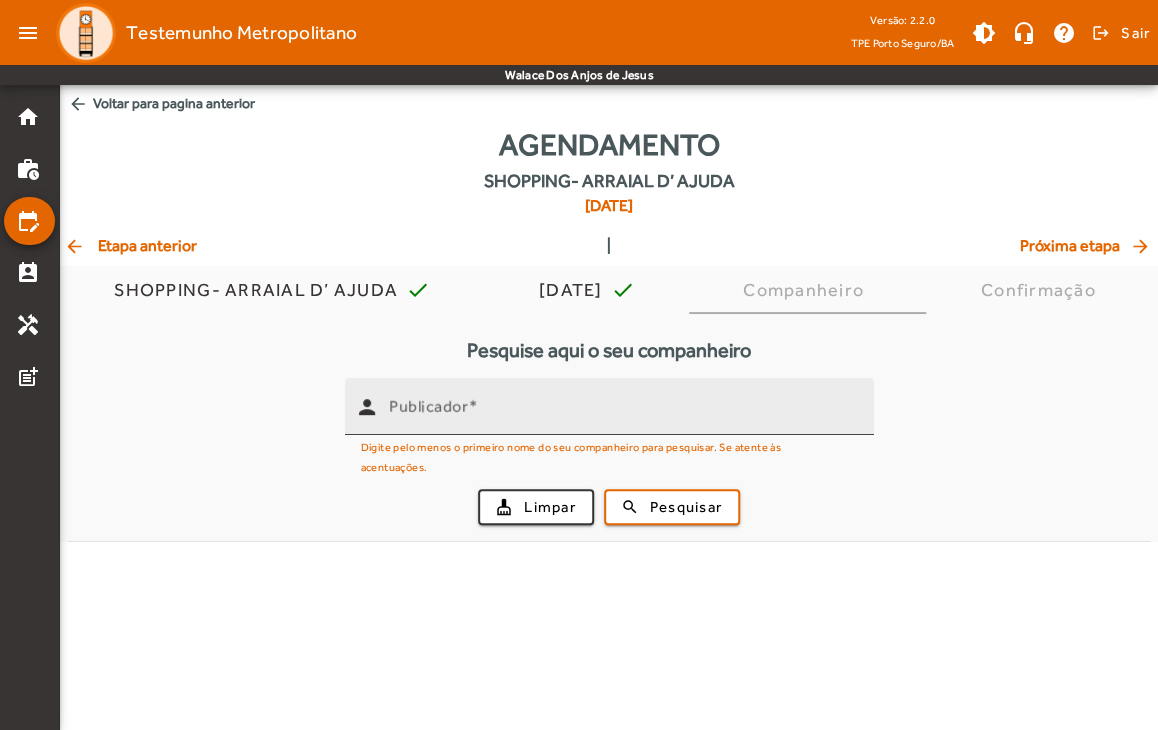 click on "Publicador" at bounding box center [623, 415] 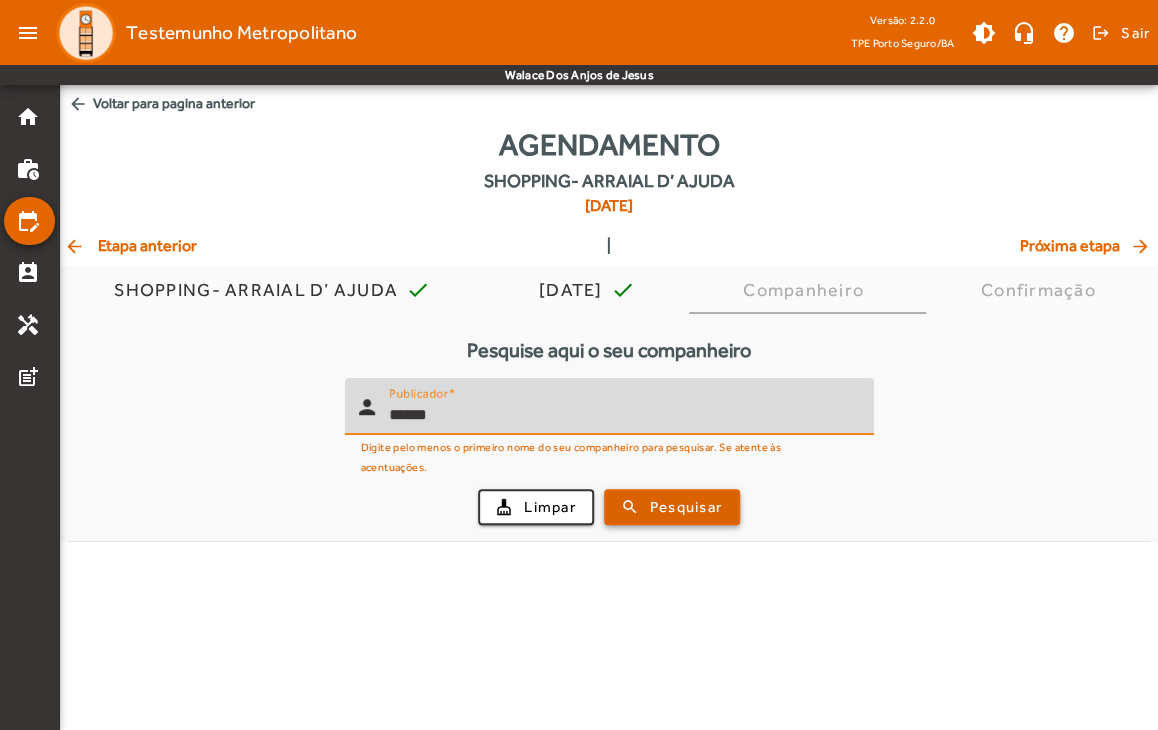 type on "******" 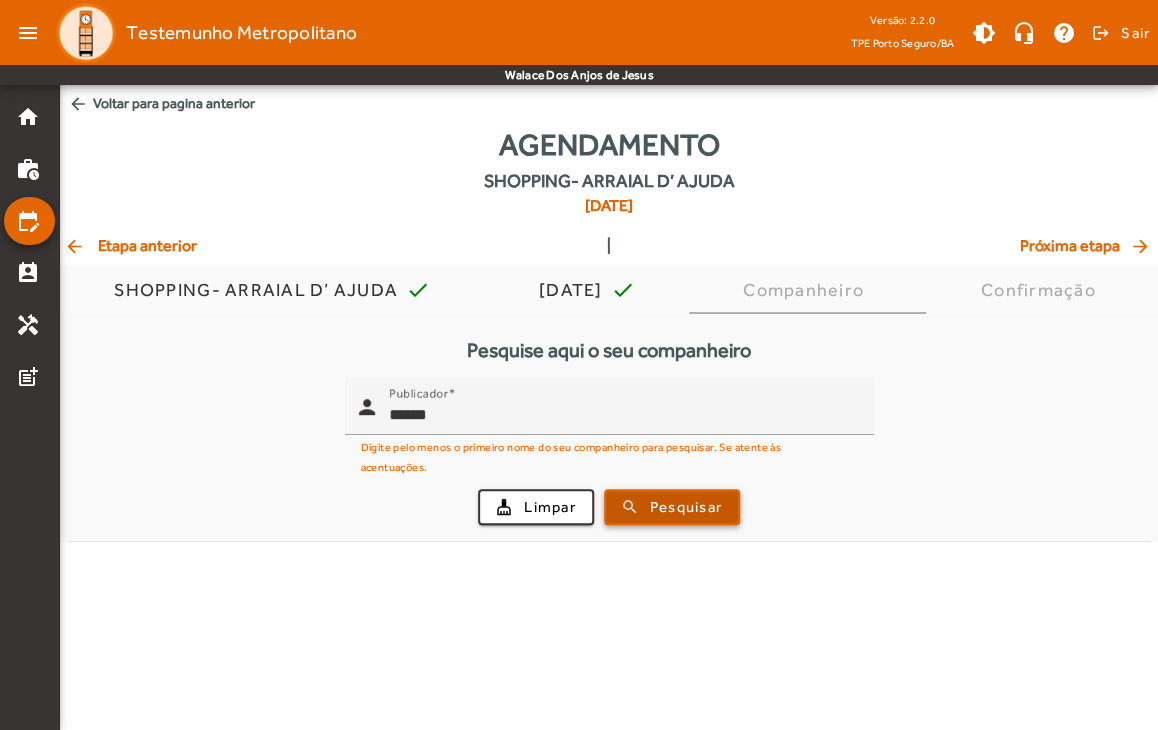 click at bounding box center [672, 507] 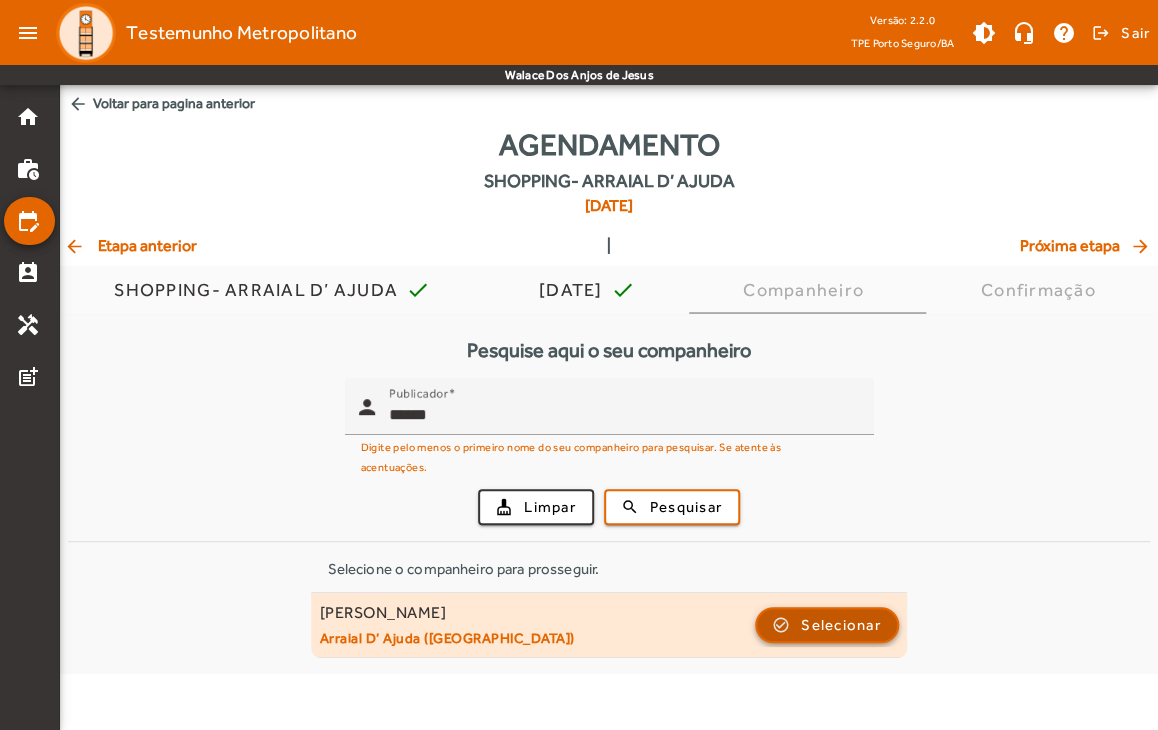 click on "Selecionar" 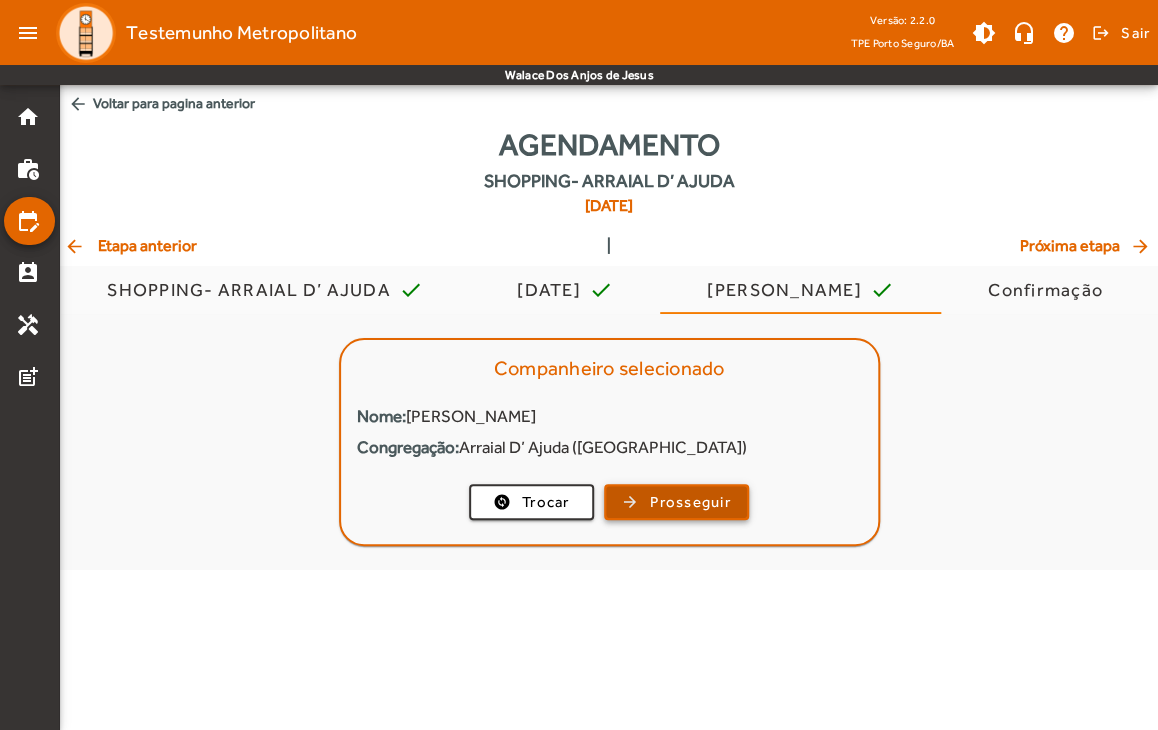 click on "Prosseguir" 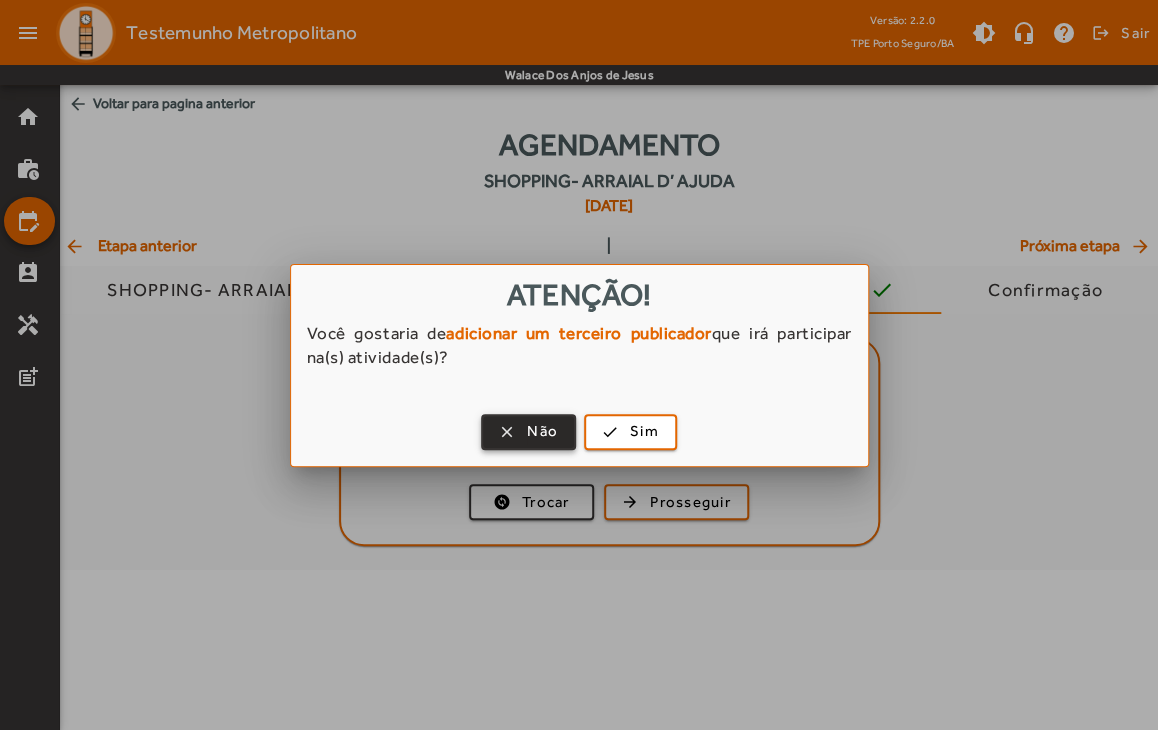 click on "Não" at bounding box center (542, 431) 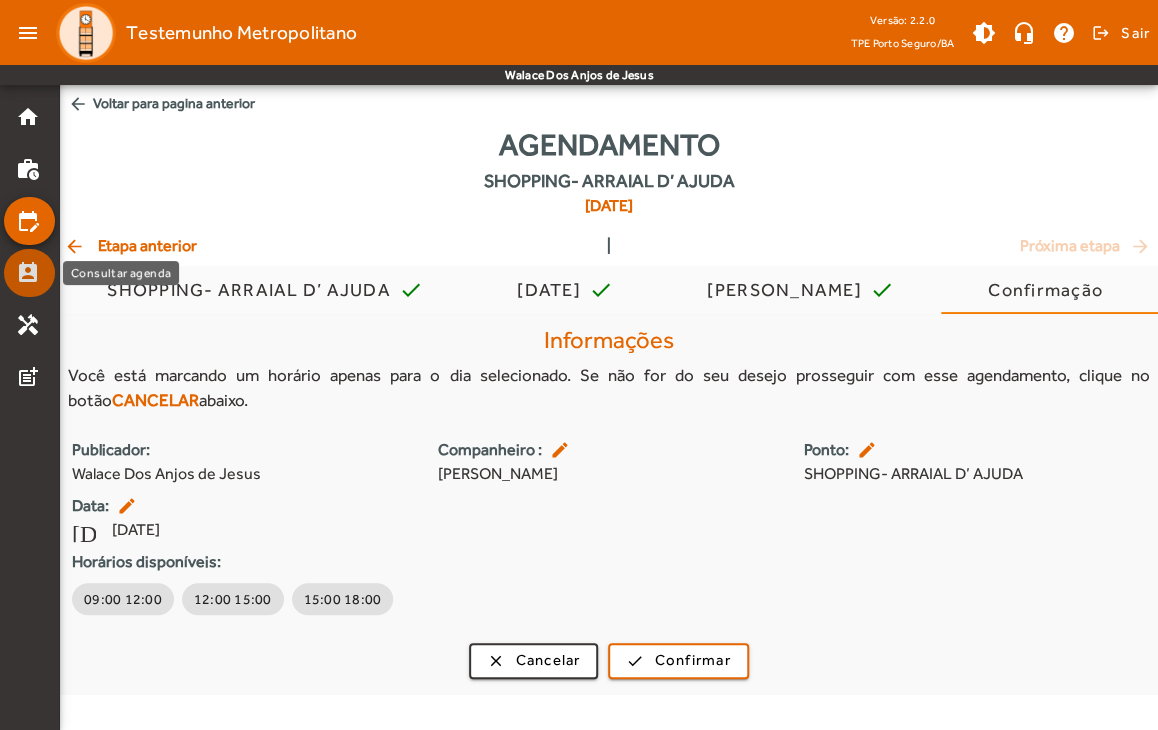 click on "perm_contact_calendar" 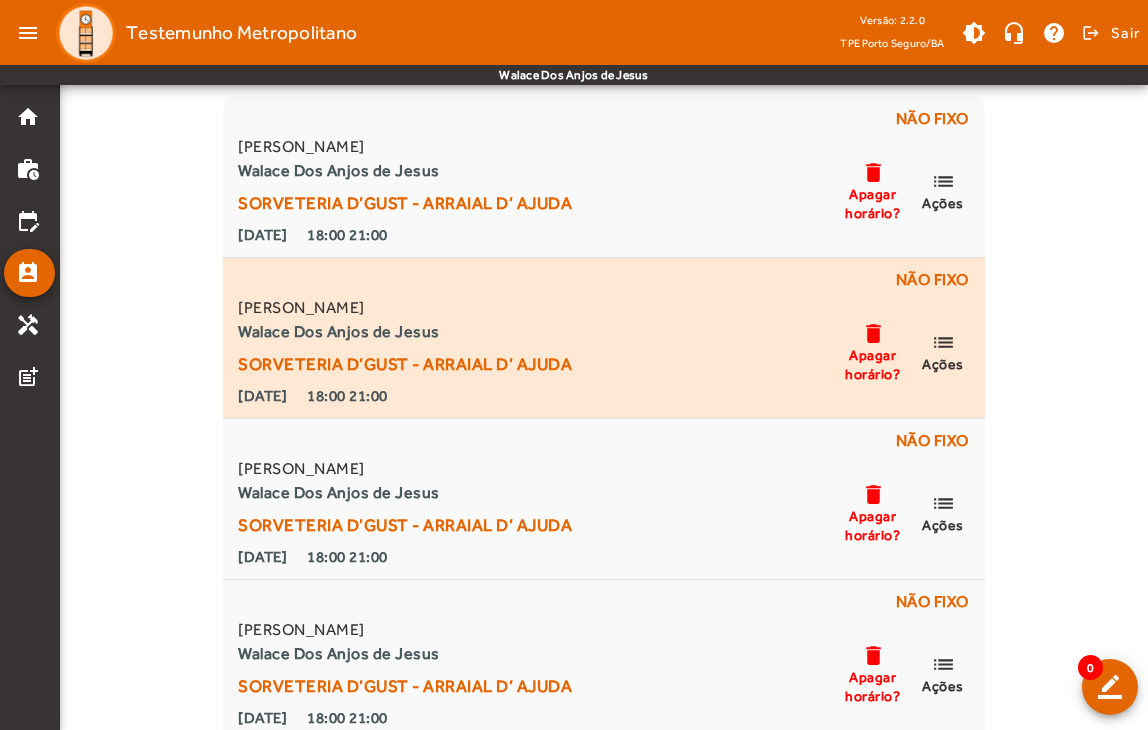 scroll, scrollTop: 157, scrollLeft: 0, axis: vertical 